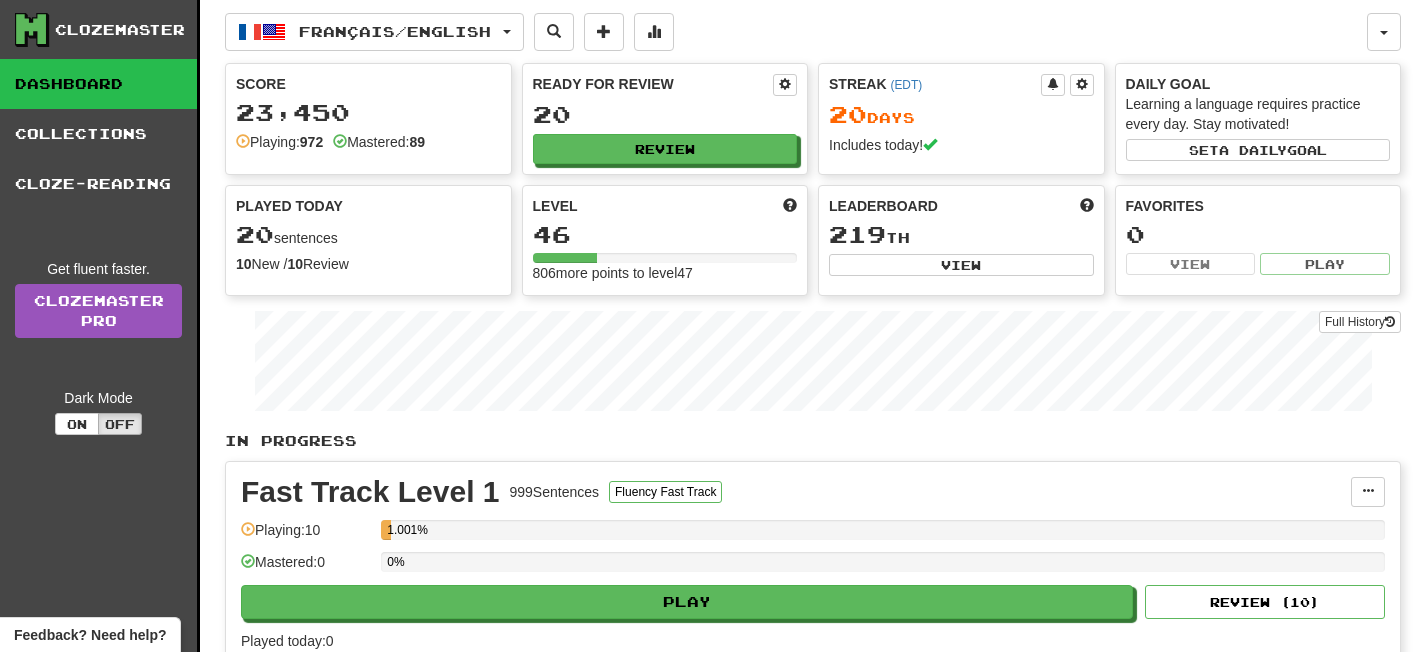 scroll, scrollTop: 0, scrollLeft: 0, axis: both 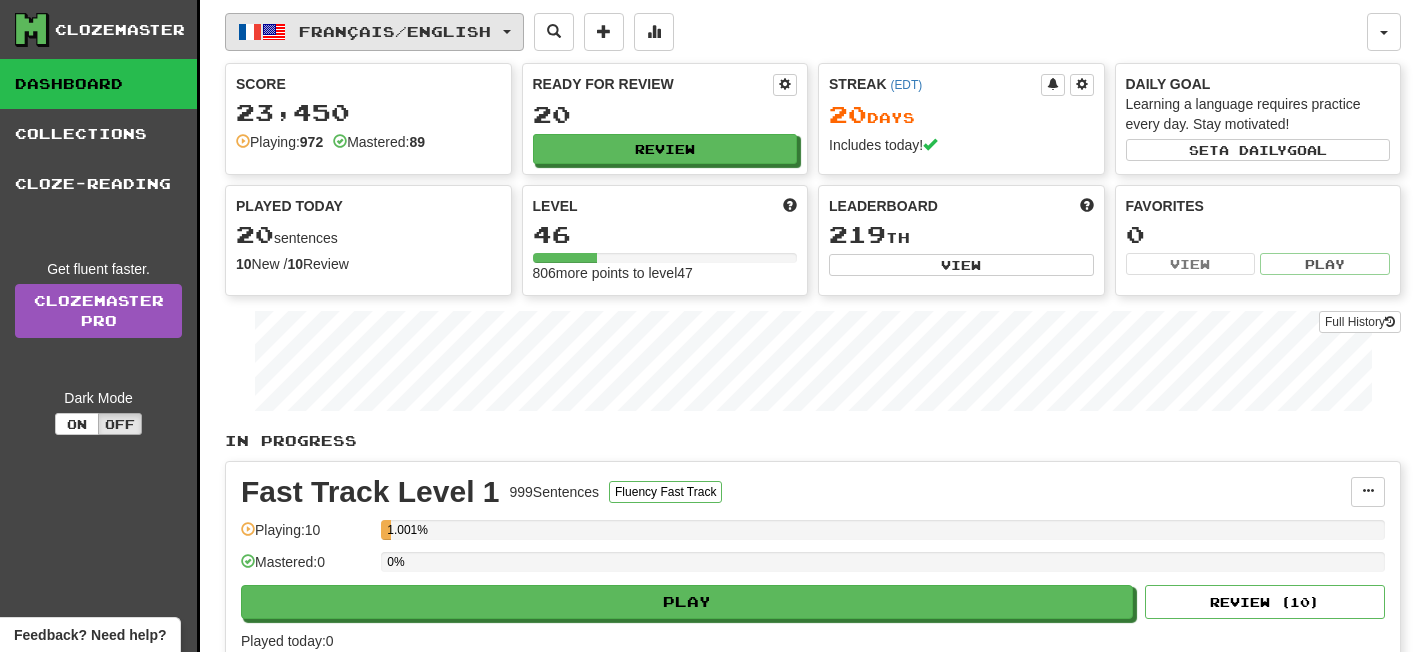 click on "Français  /  English" at bounding box center (395, 31) 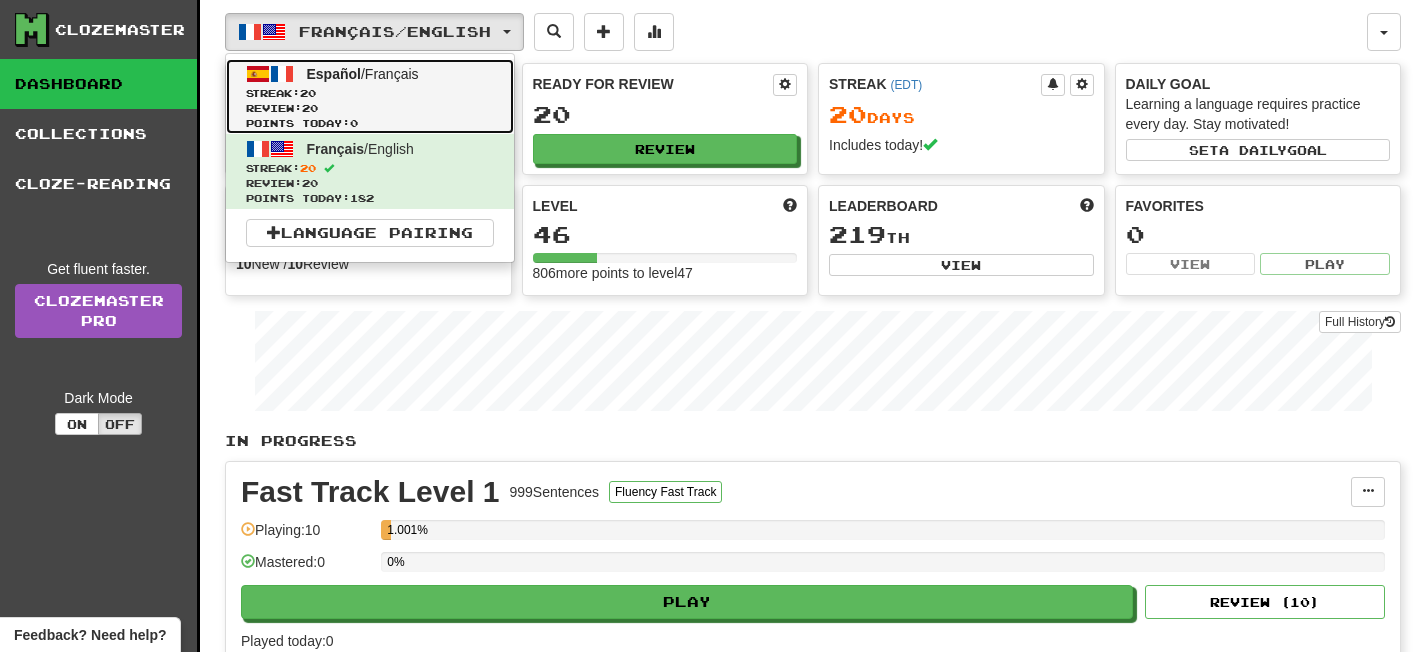click on "Review:  20" at bounding box center (370, 108) 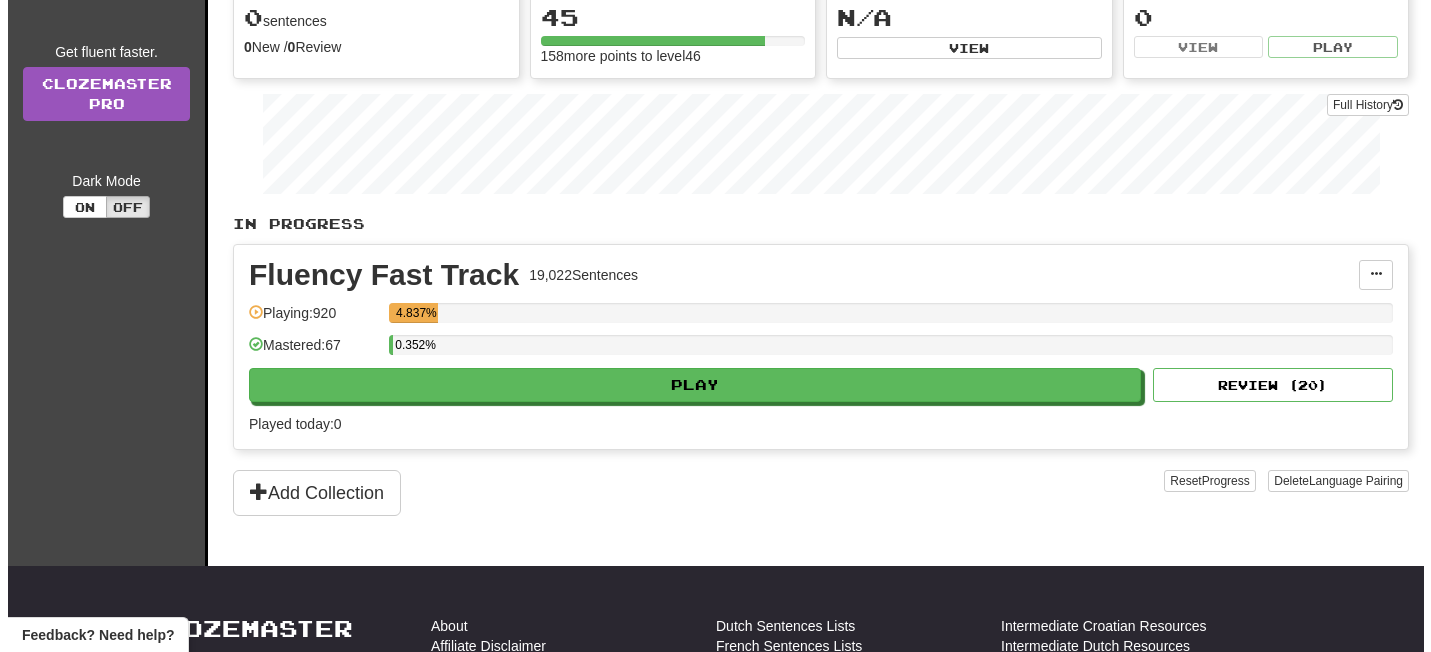 scroll, scrollTop: 355, scrollLeft: 0, axis: vertical 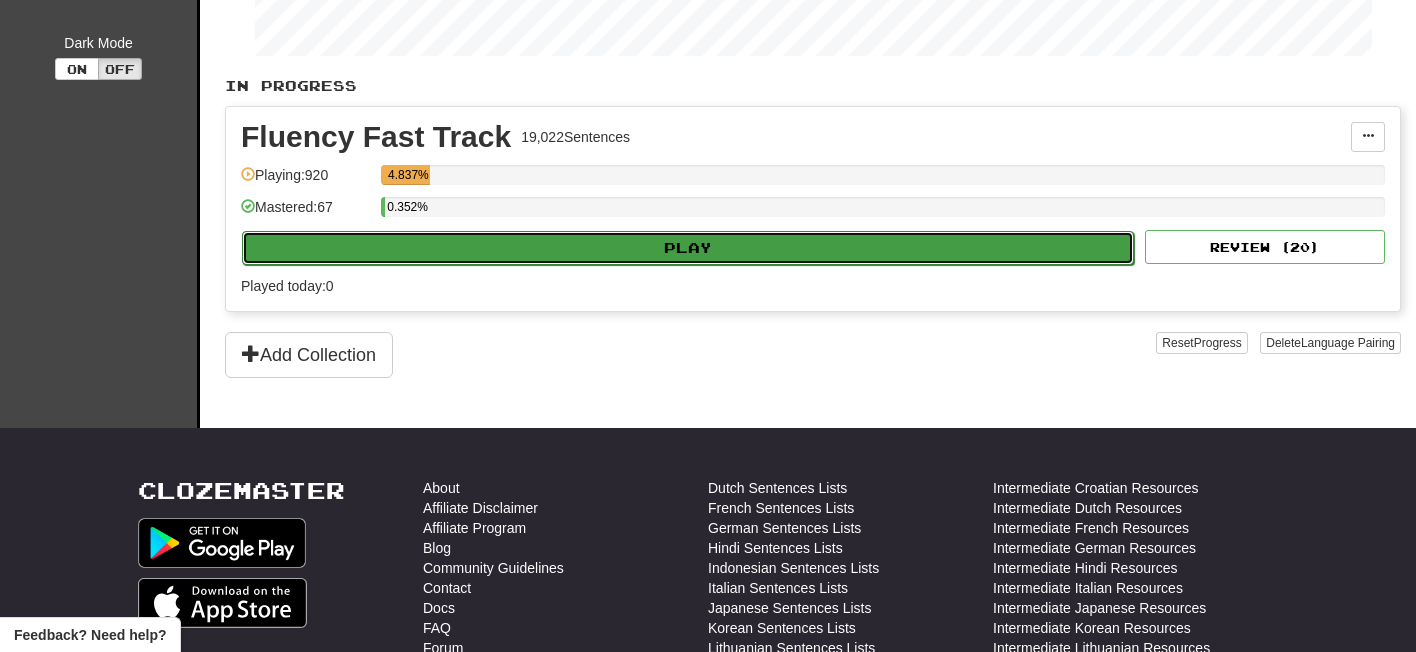 click on "Play" at bounding box center (688, 248) 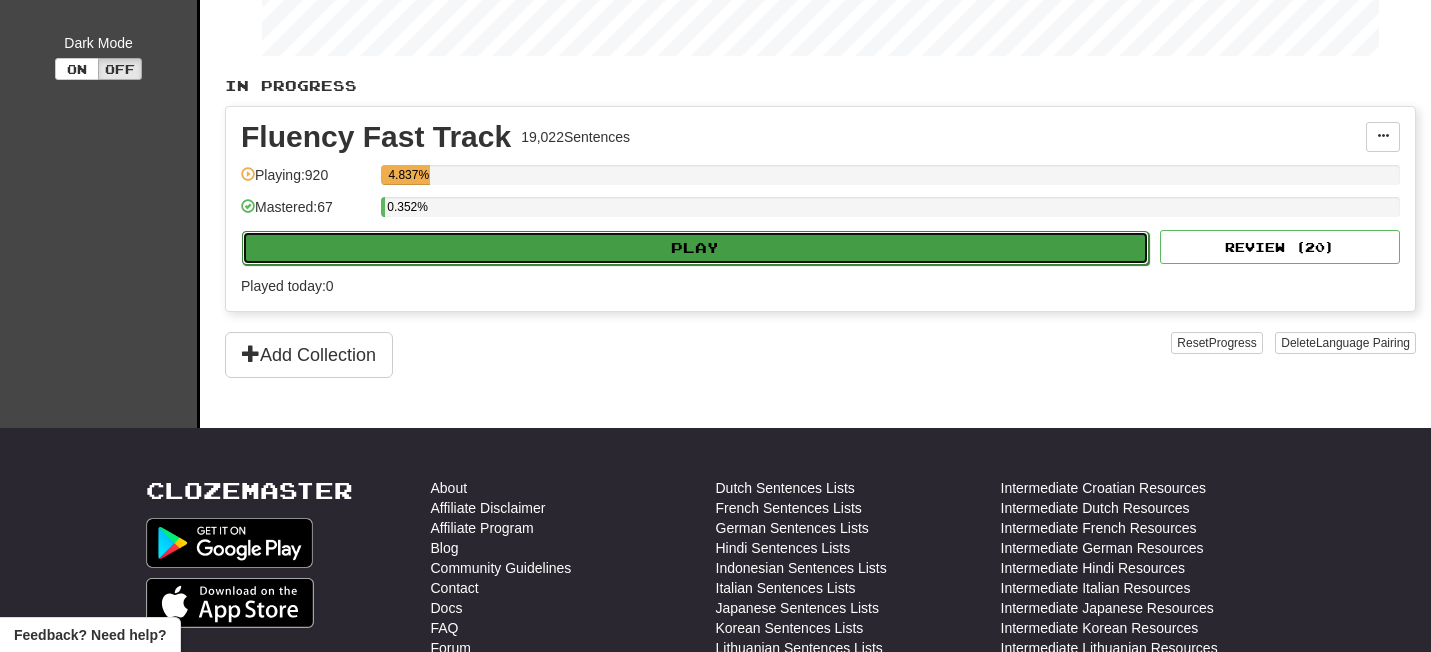 select on "**" 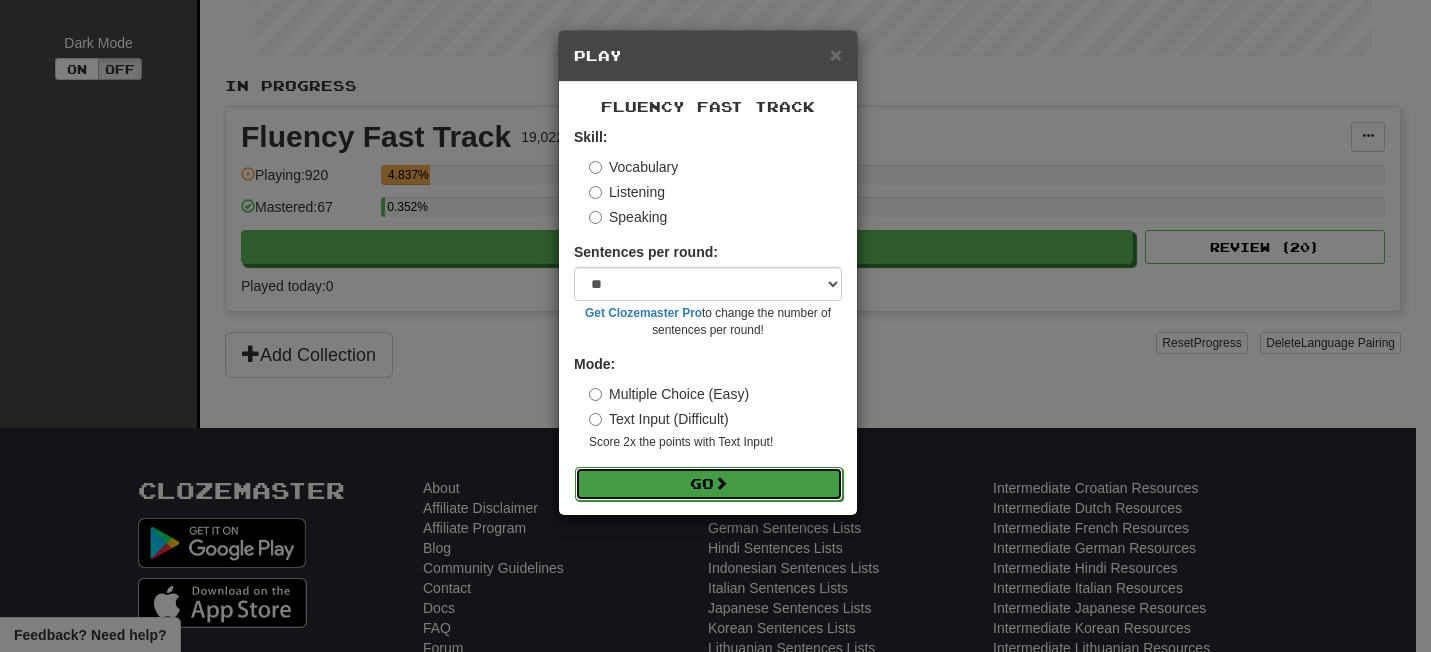 click on "Go" at bounding box center (709, 484) 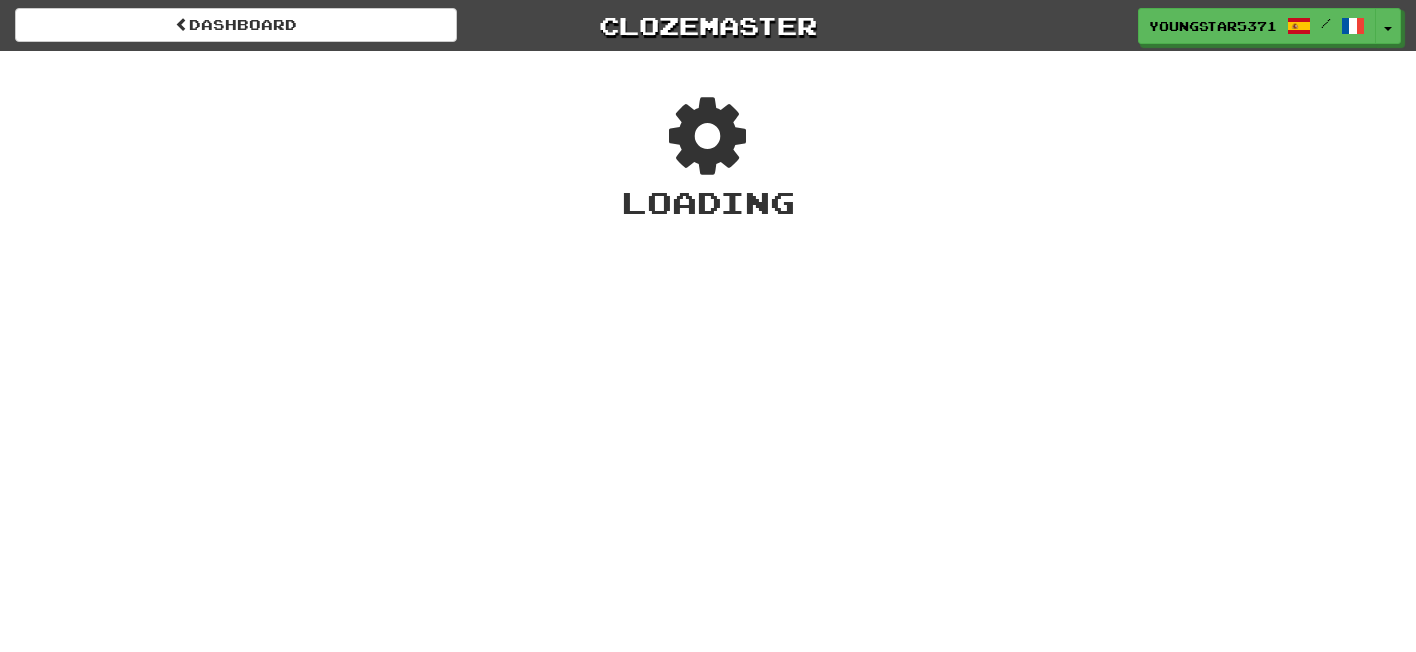 scroll, scrollTop: 0, scrollLeft: 0, axis: both 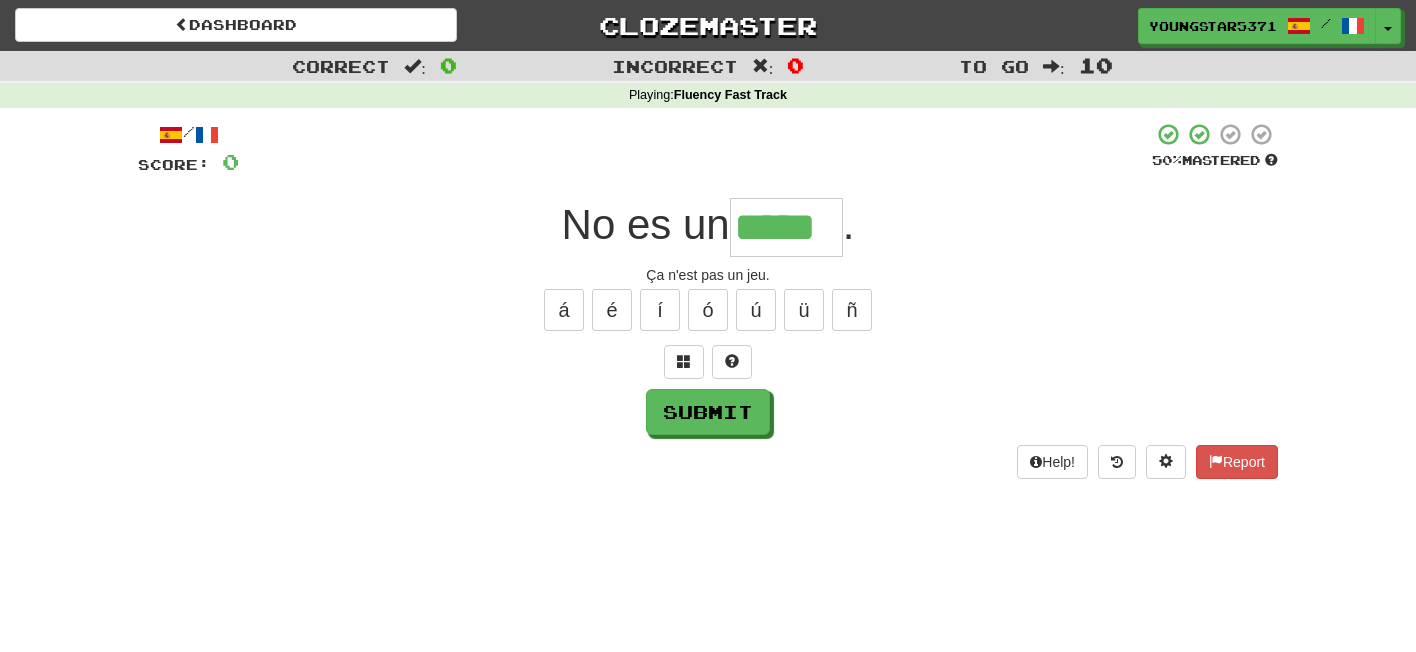 type on "*****" 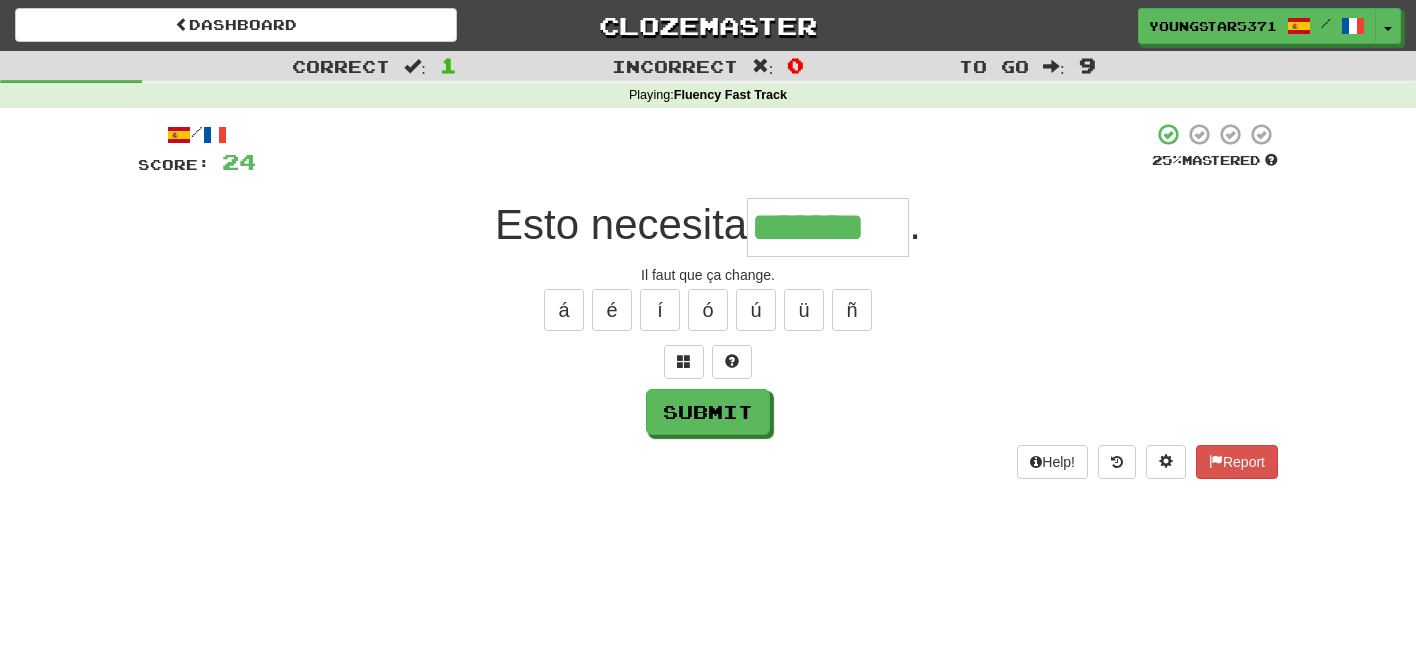 type on "*******" 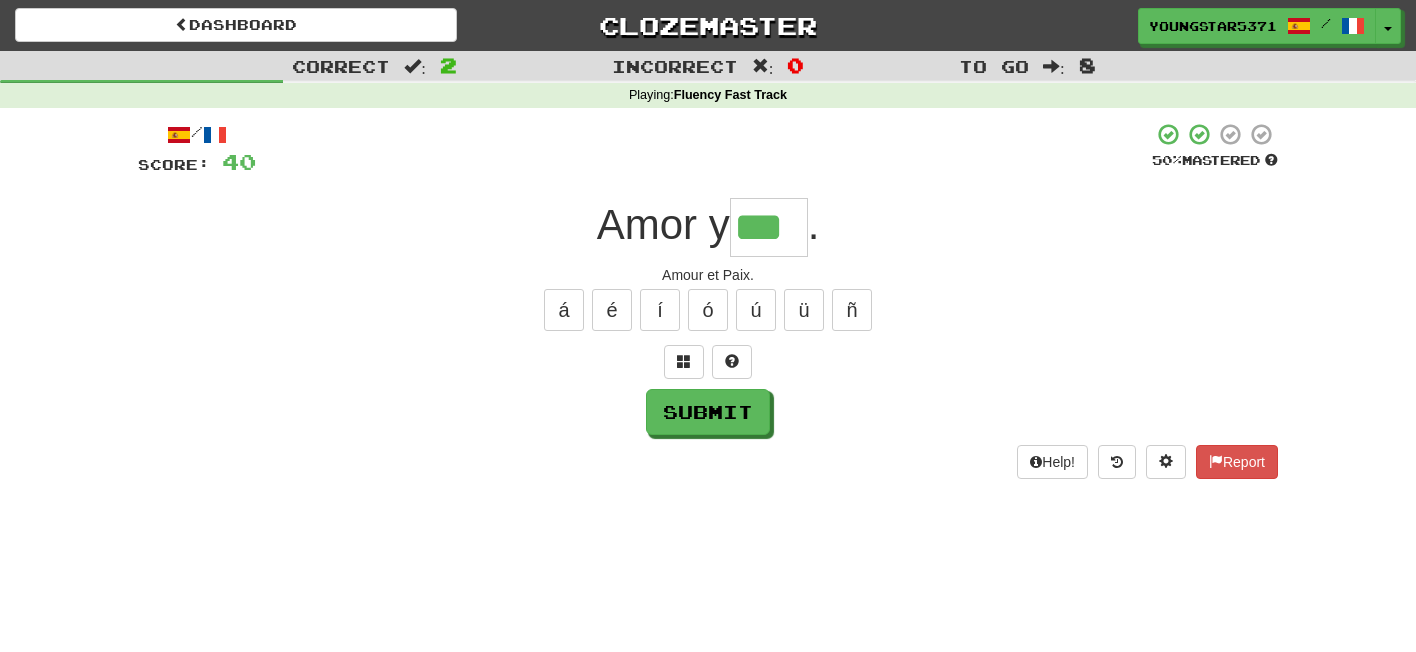 type on "***" 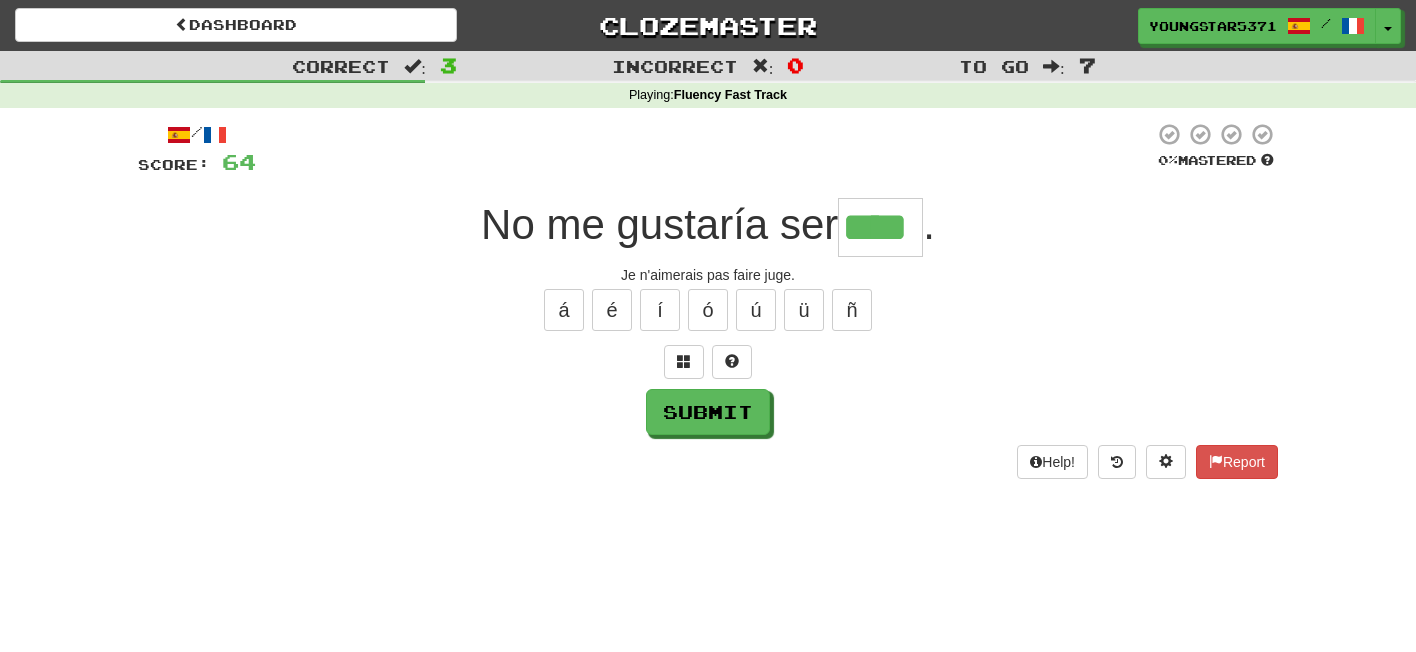 type on "****" 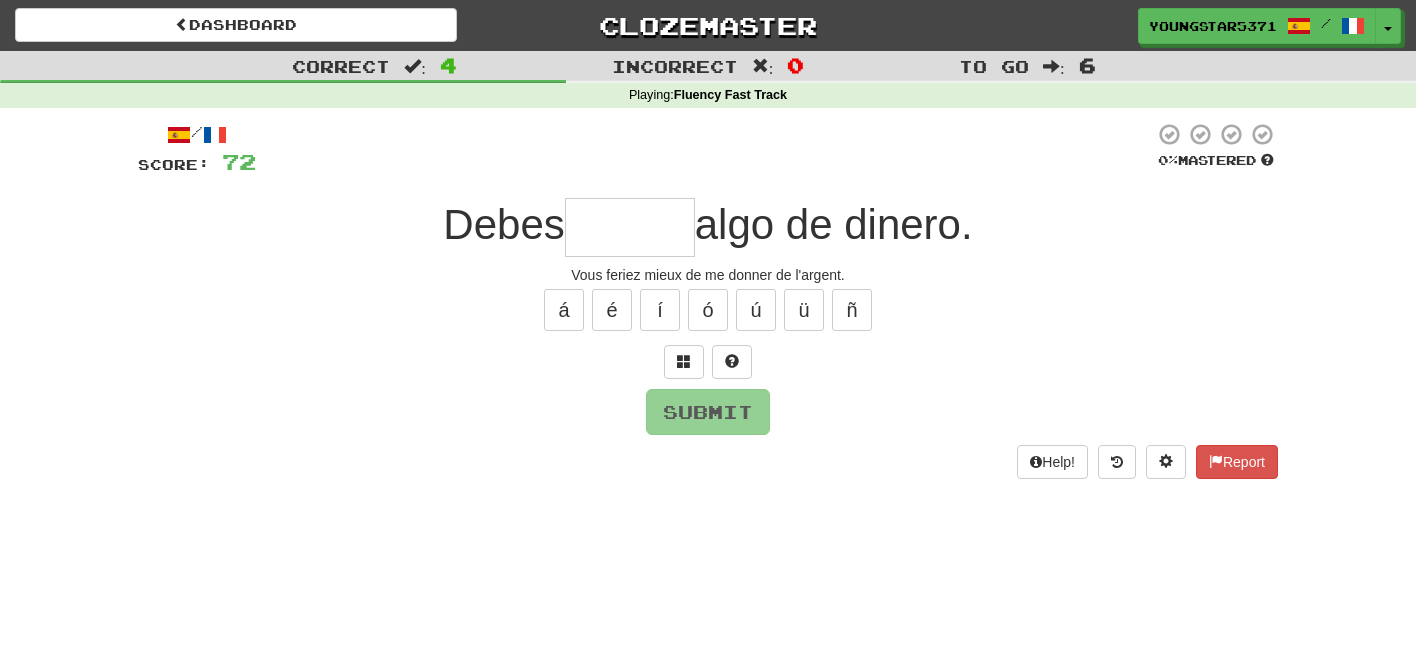 type on "*" 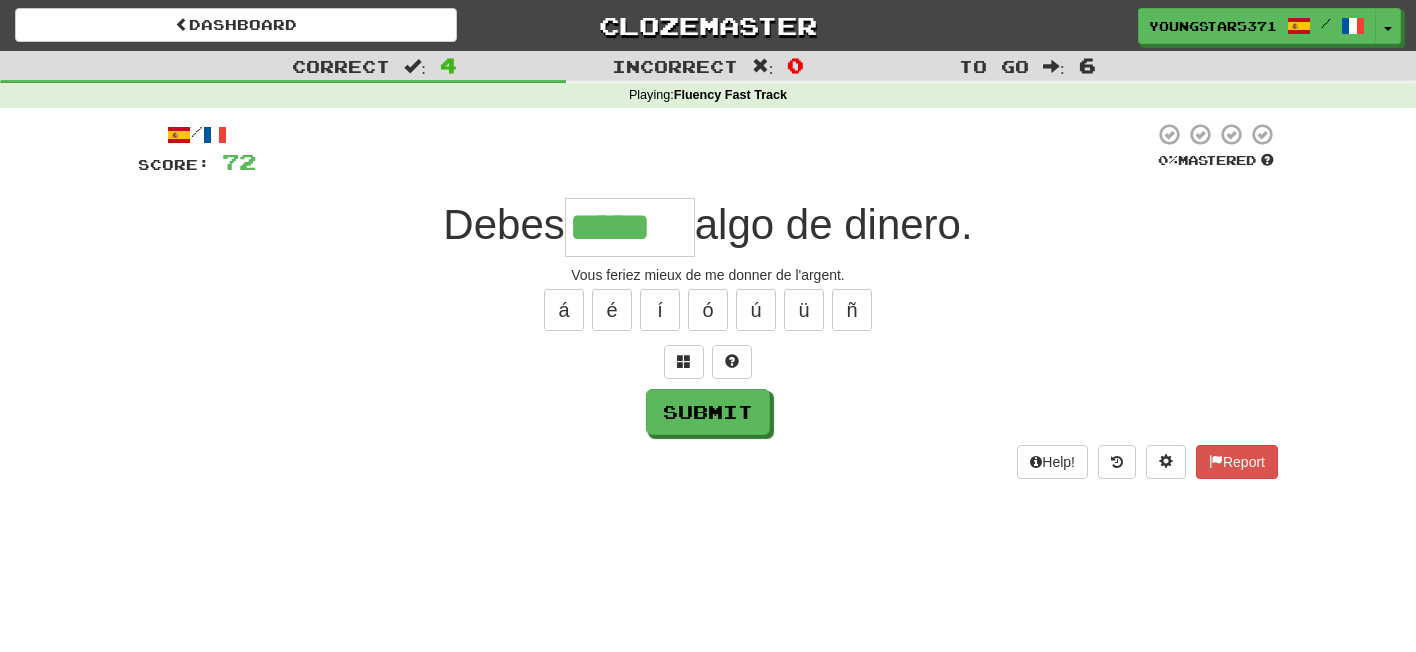type on "*****" 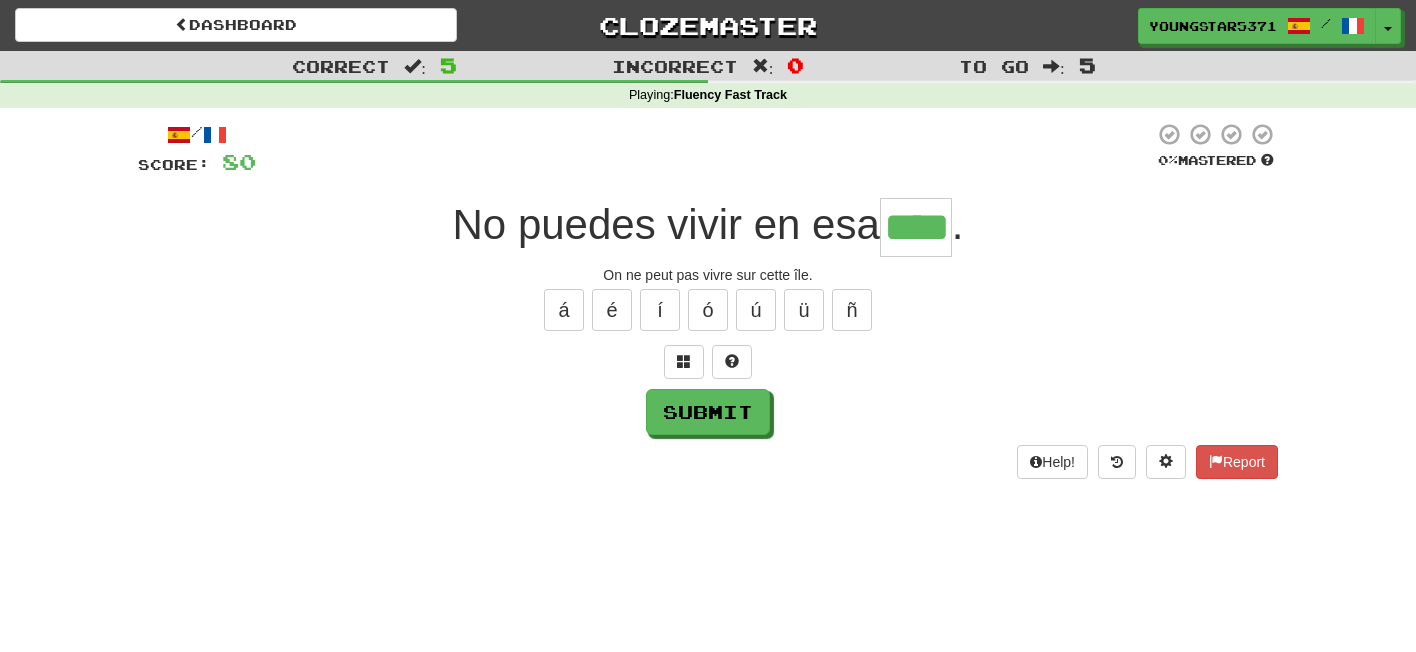 type on "****" 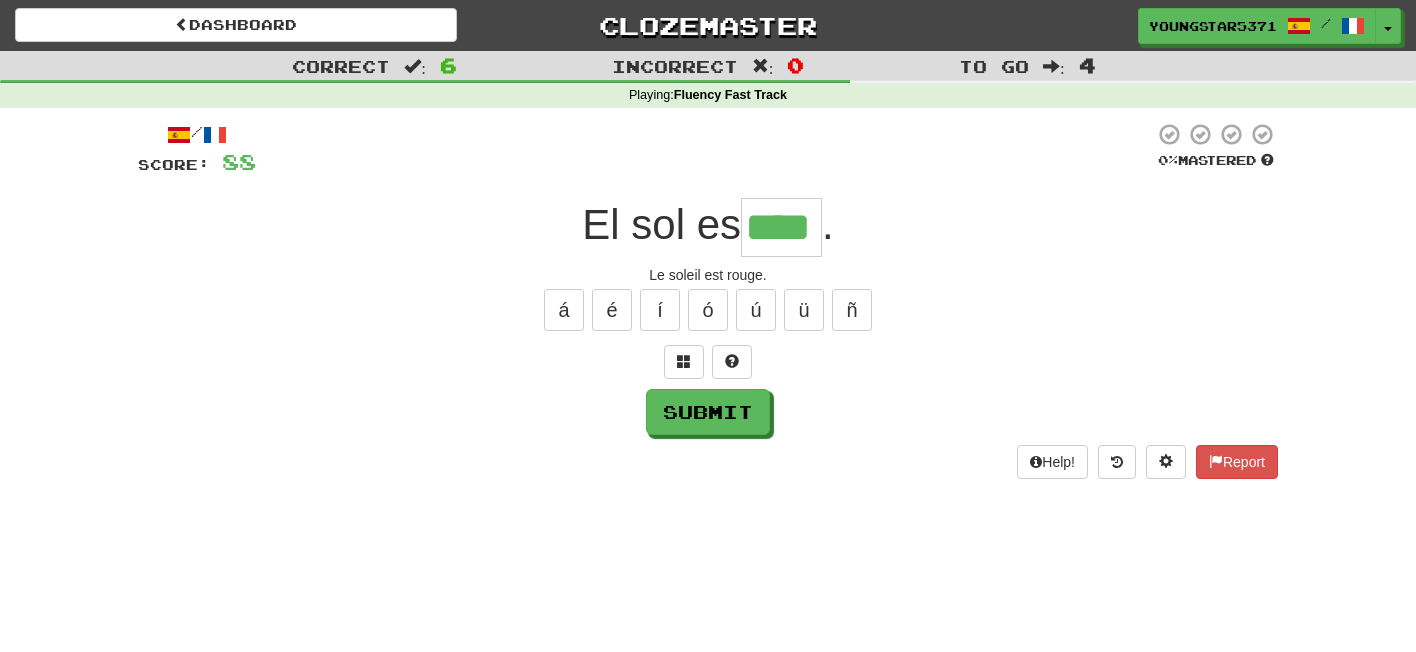 type on "****" 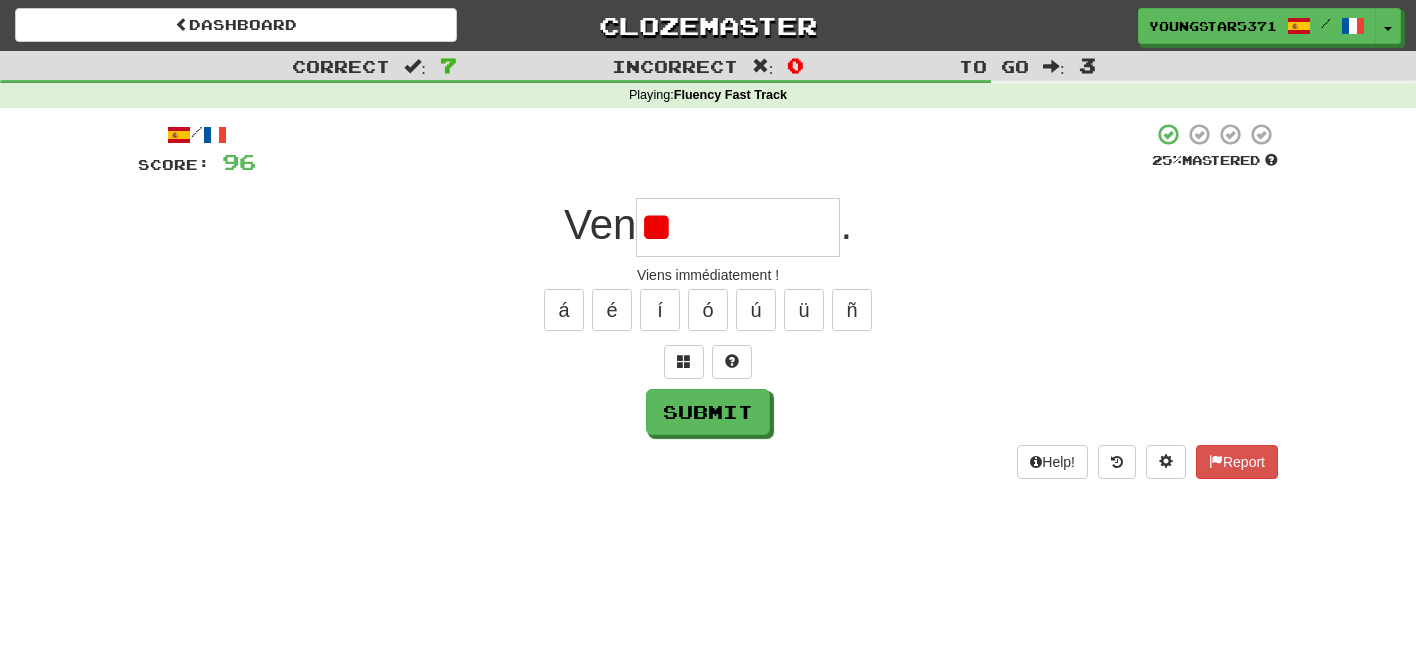 type on "*" 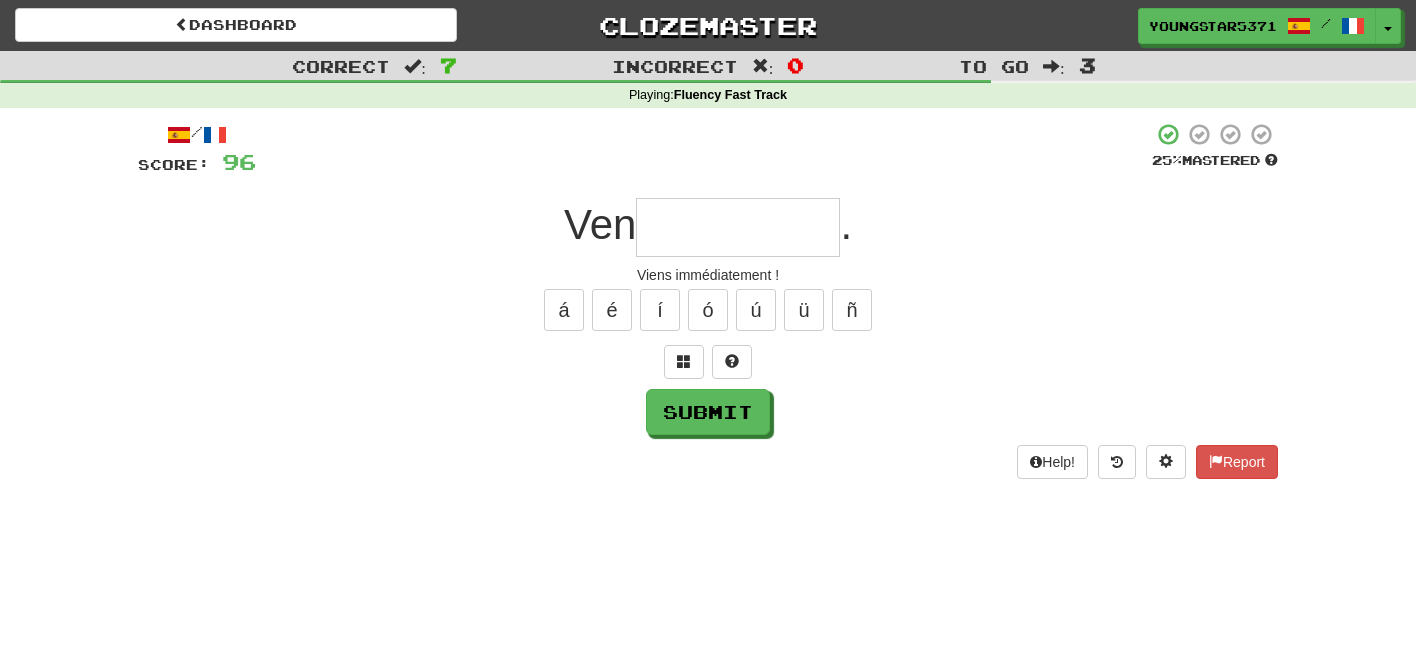 type on "*" 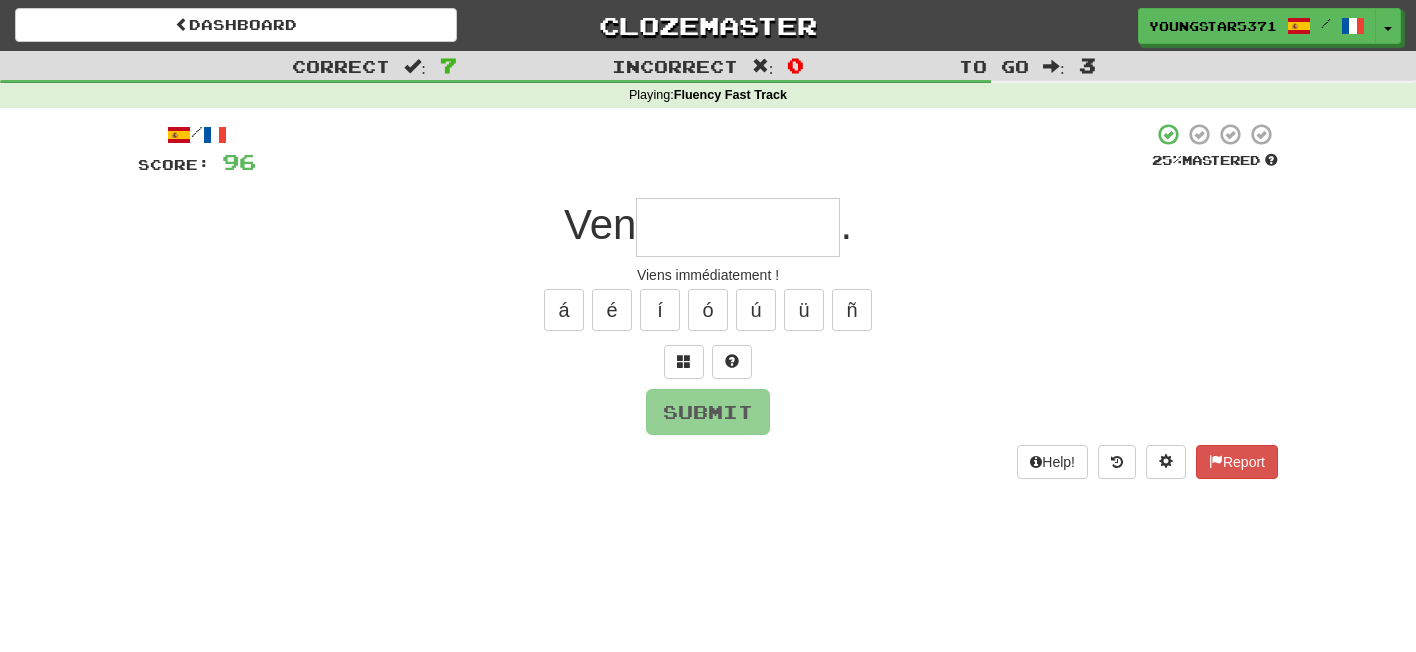 type on "*" 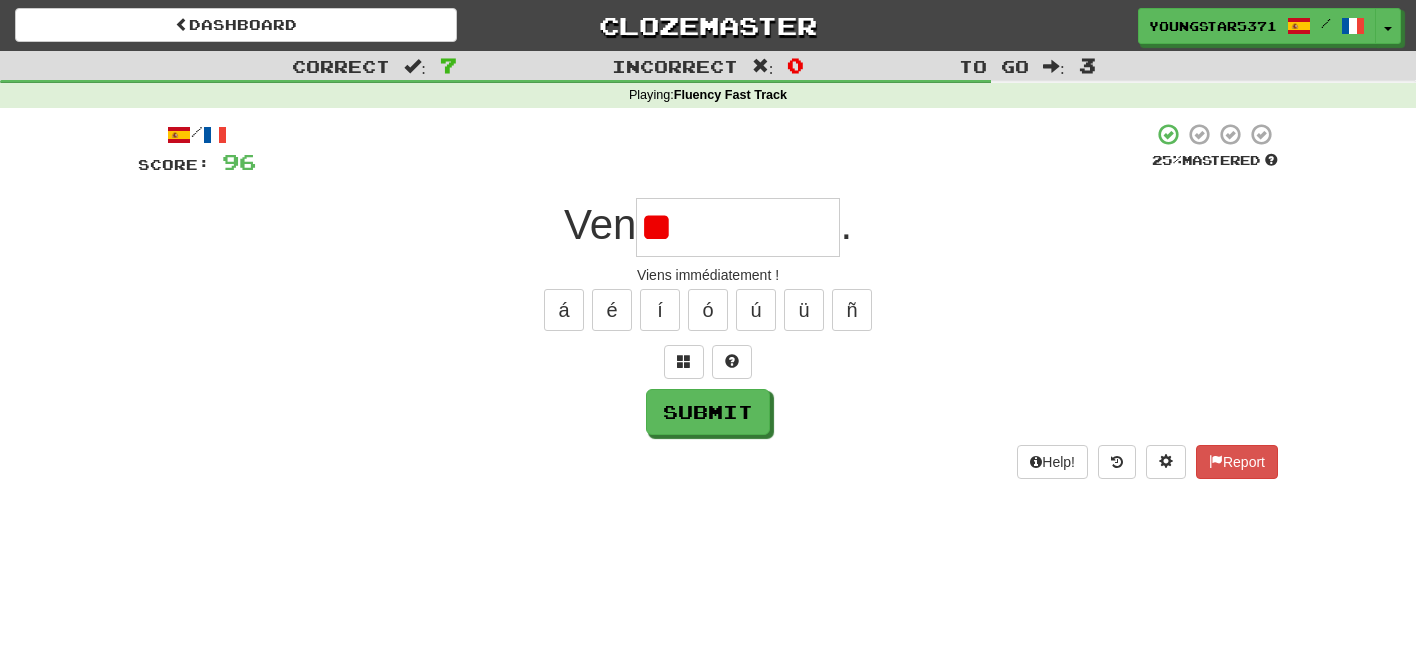 type on "*" 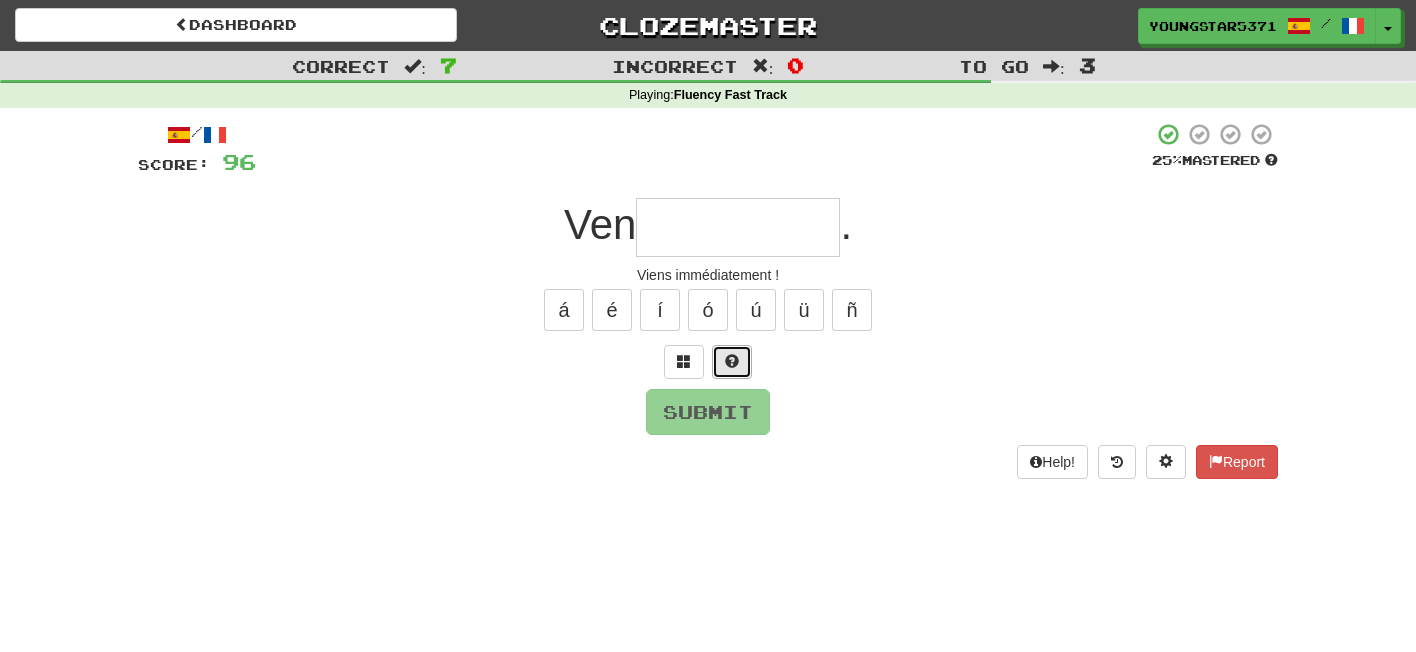 click at bounding box center [732, 361] 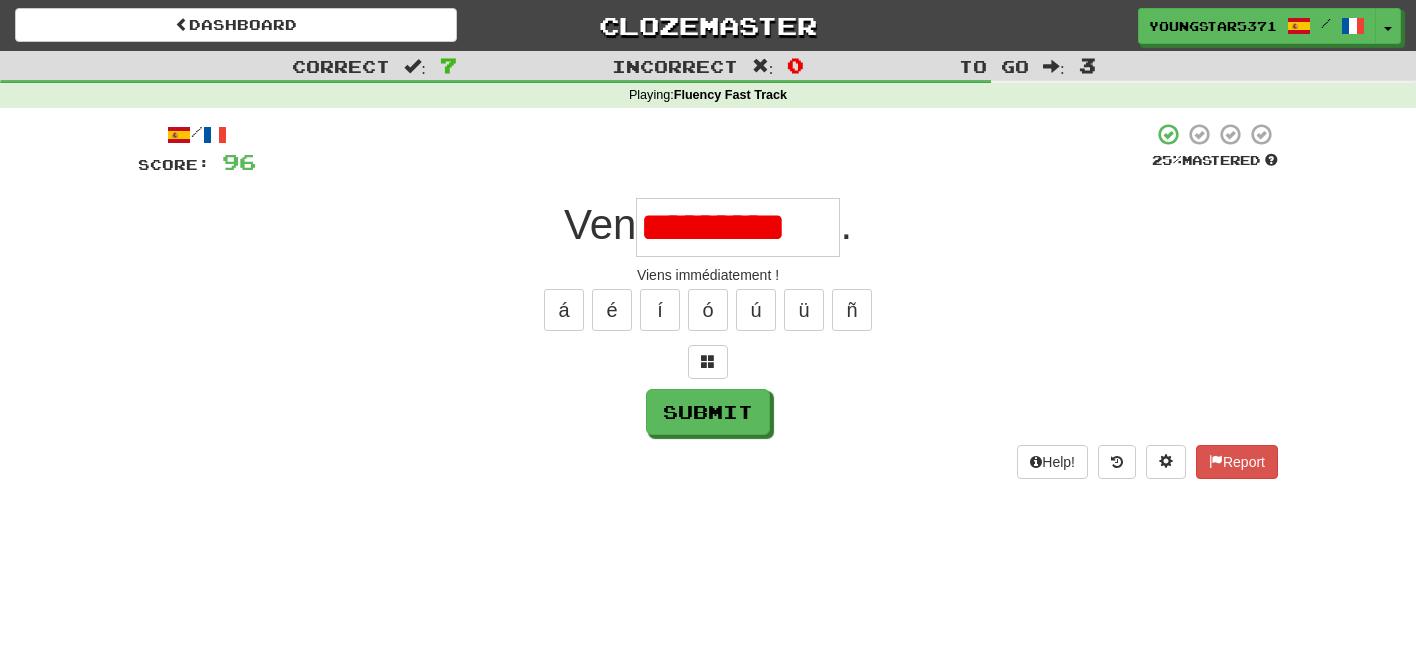 scroll, scrollTop: 0, scrollLeft: 0, axis: both 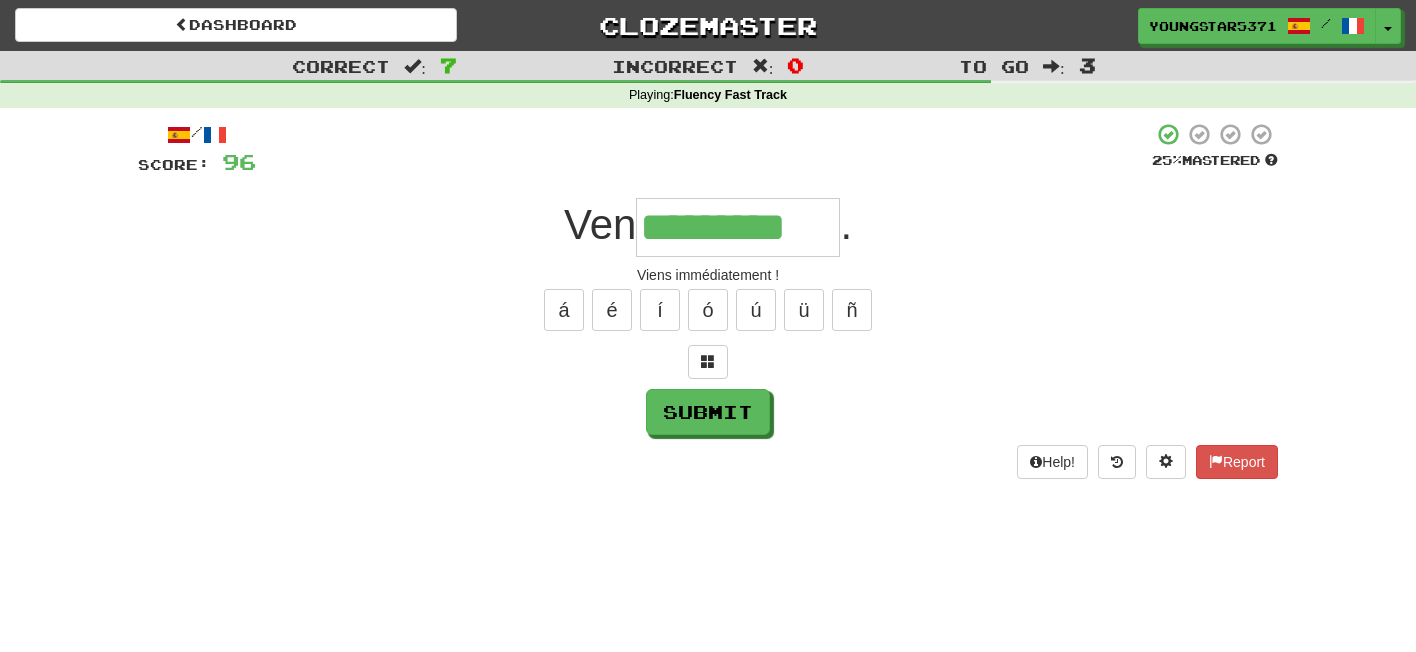 type on "*********" 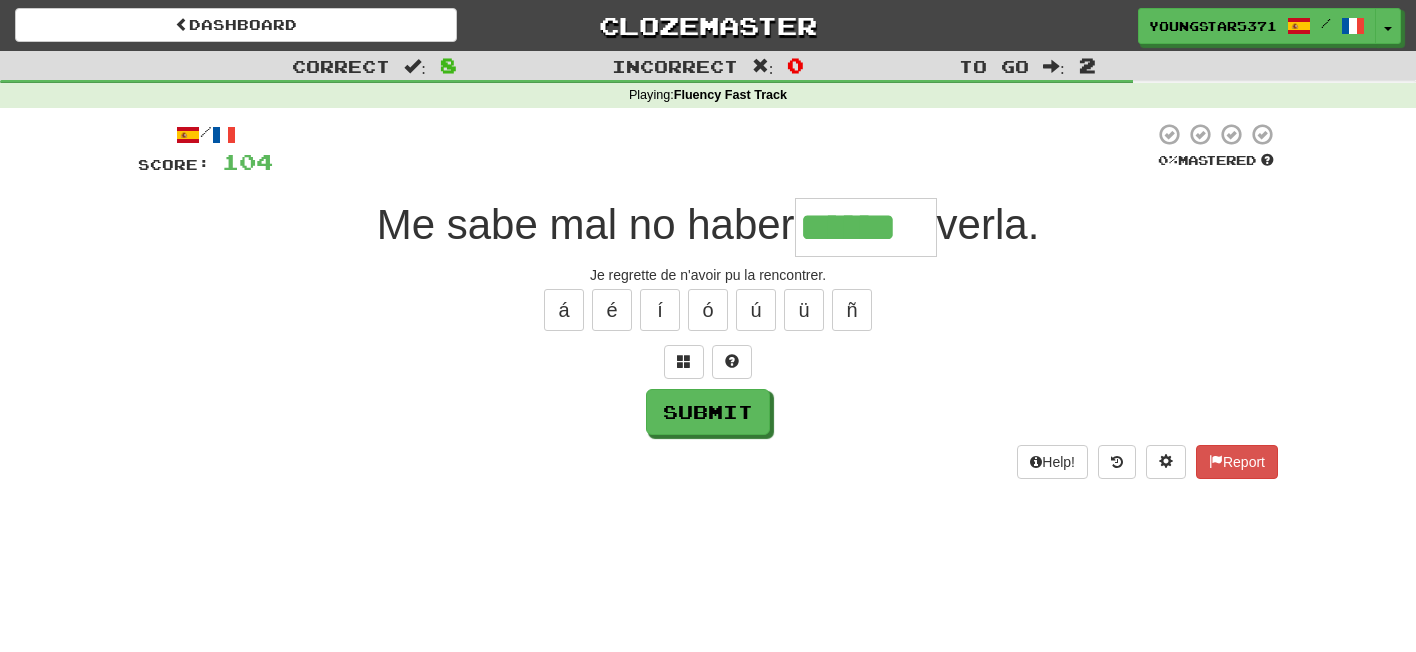 type on "******" 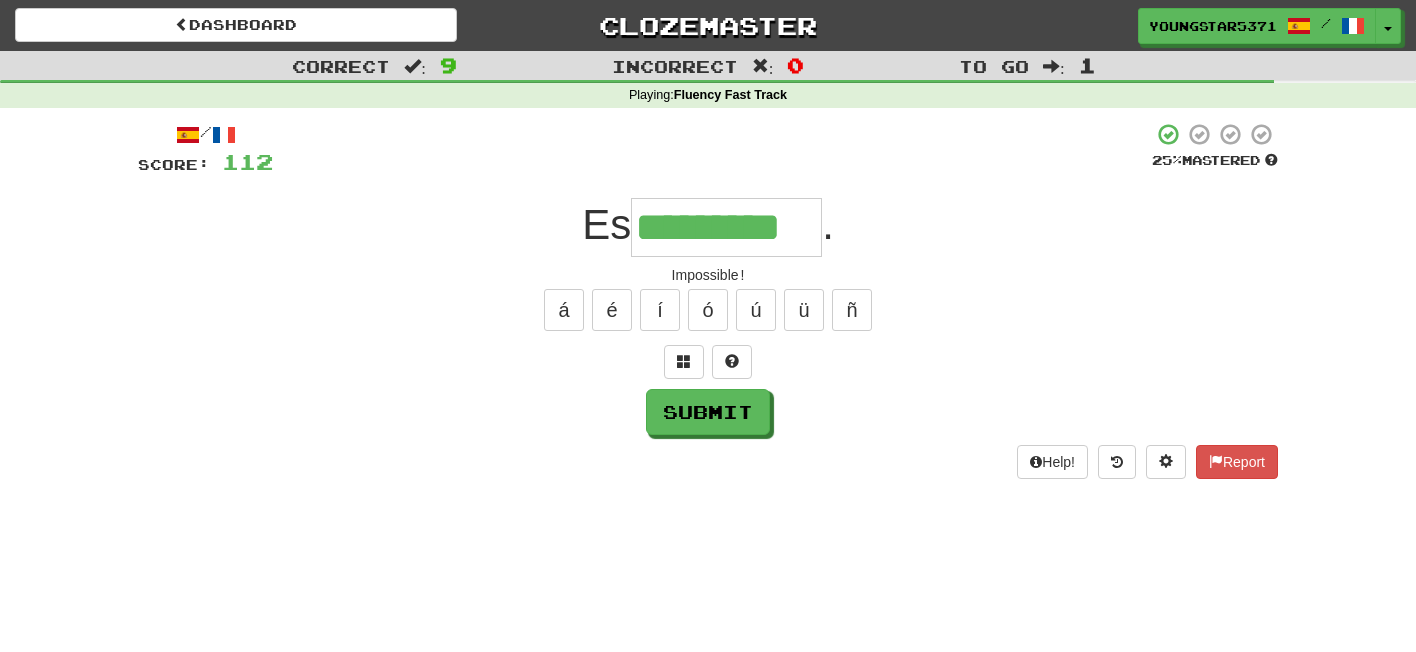 type on "*********" 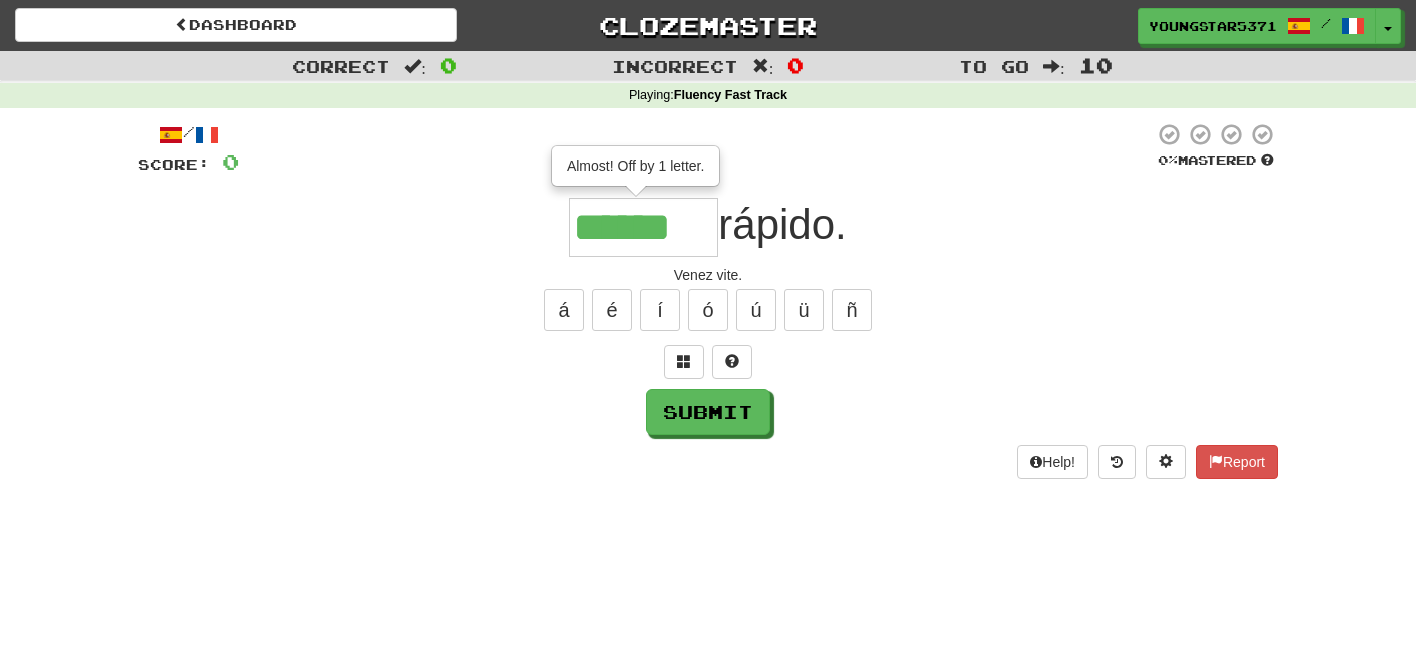type on "******" 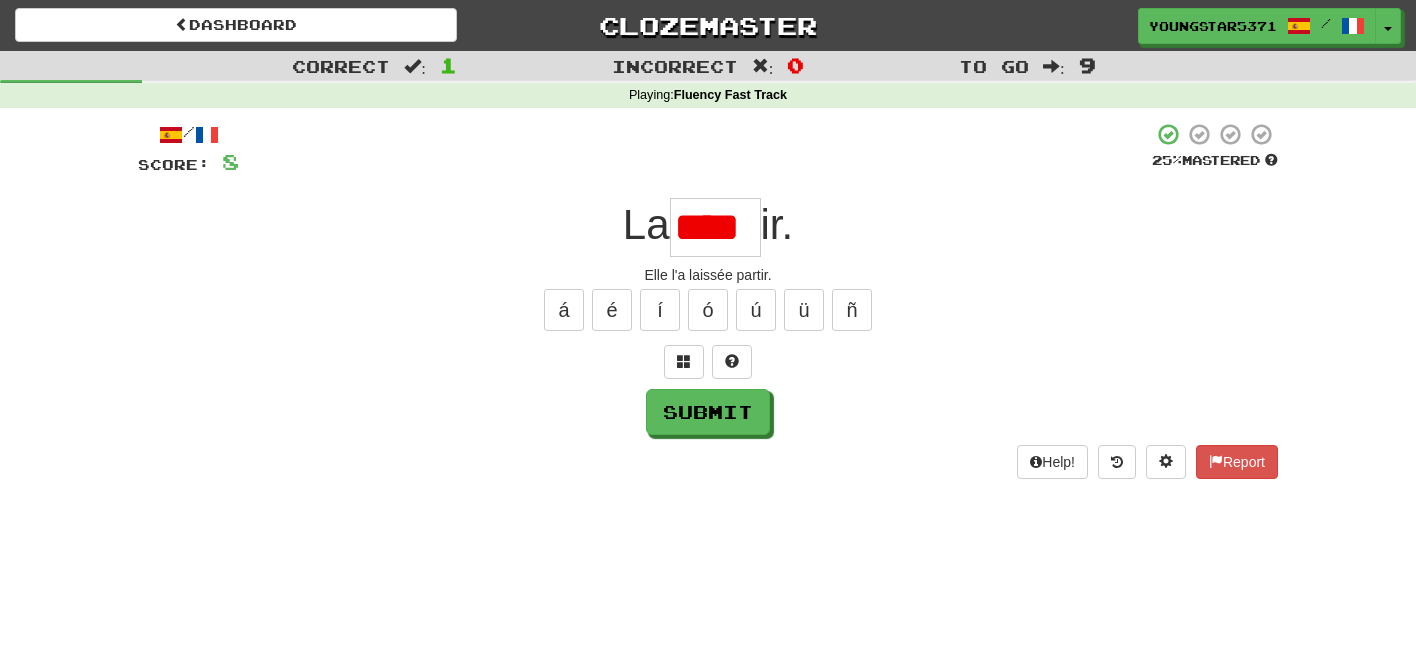 scroll, scrollTop: 0, scrollLeft: 0, axis: both 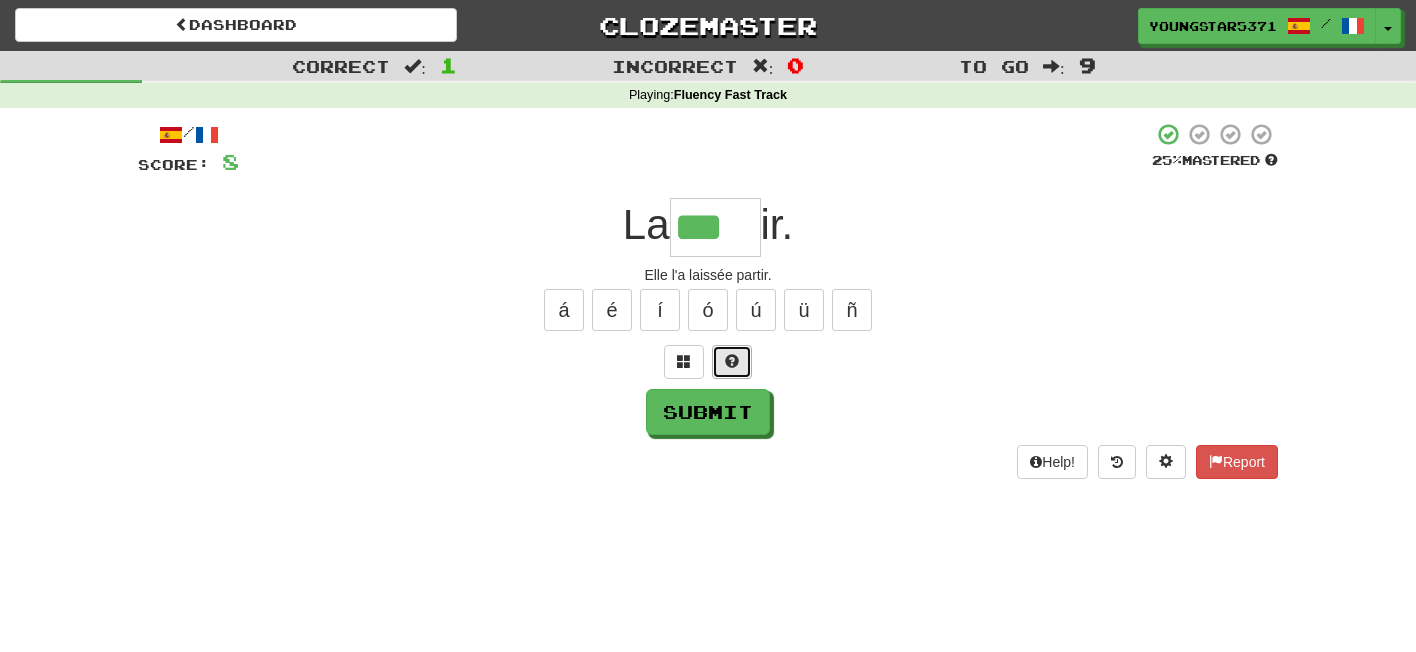 click at bounding box center [732, 361] 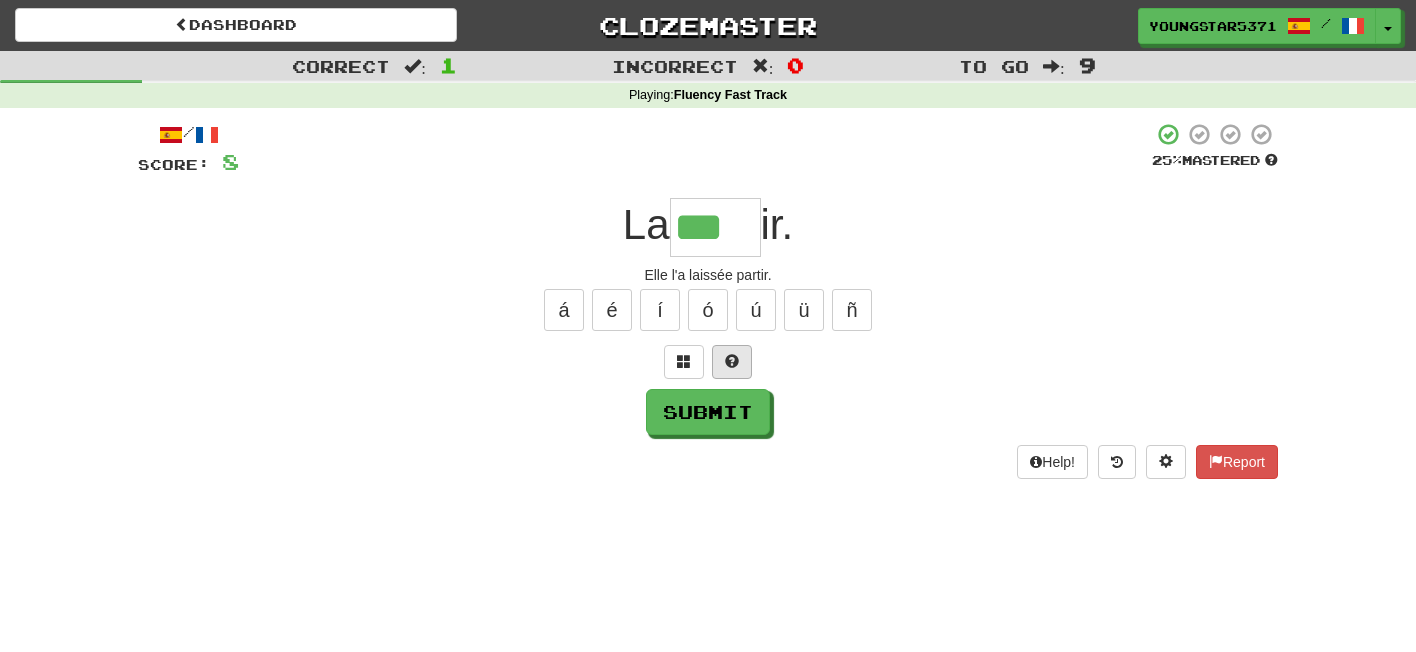 type on "****" 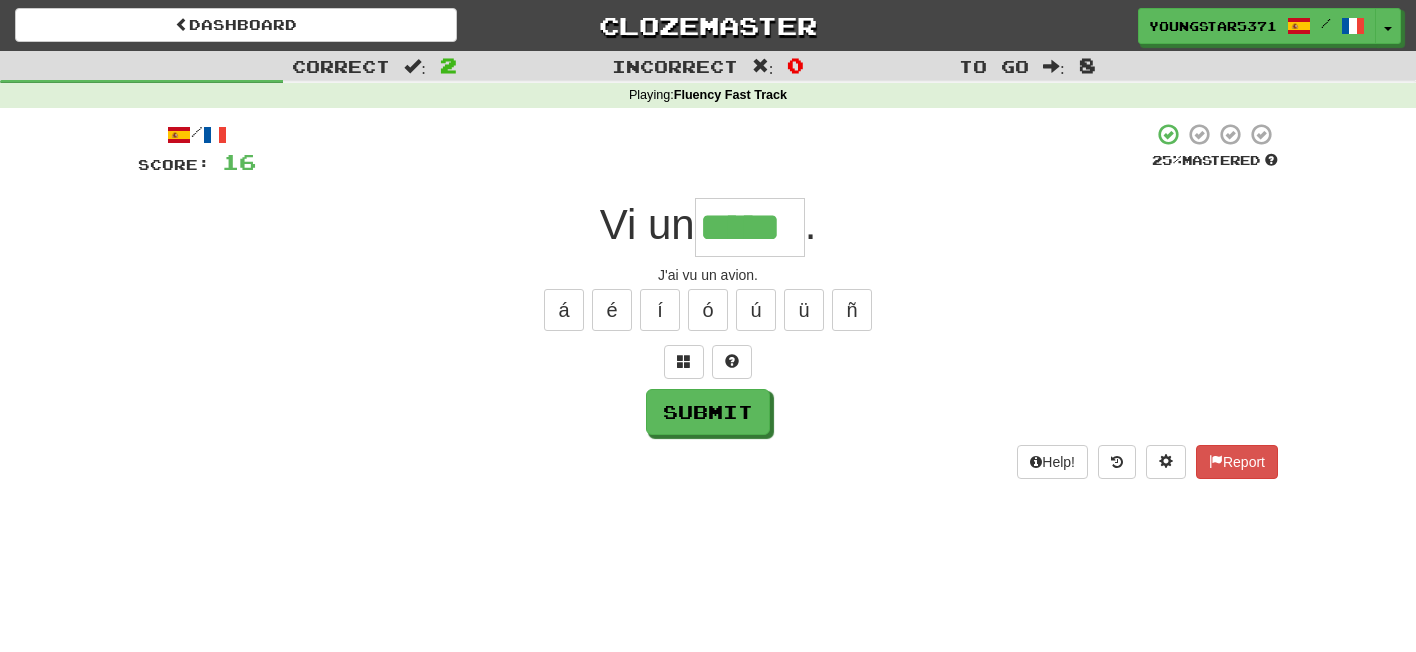 type on "*****" 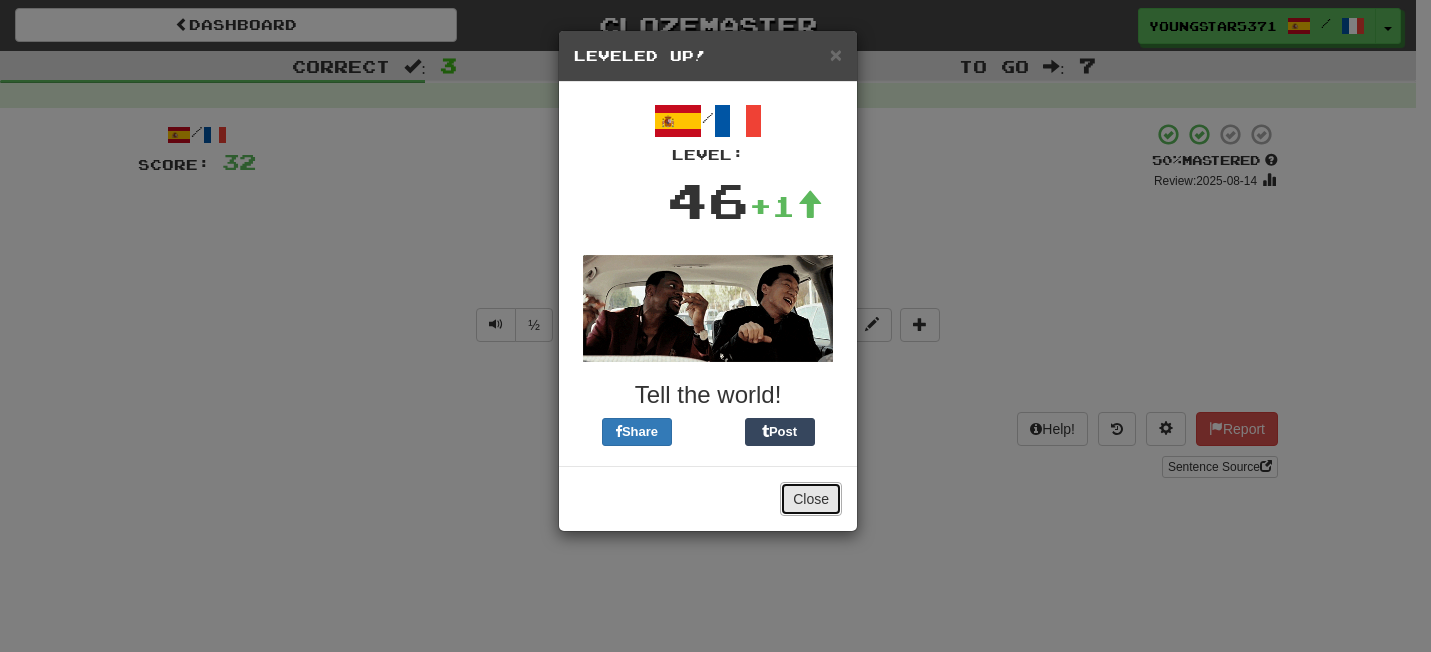 click on "Close" at bounding box center [811, 499] 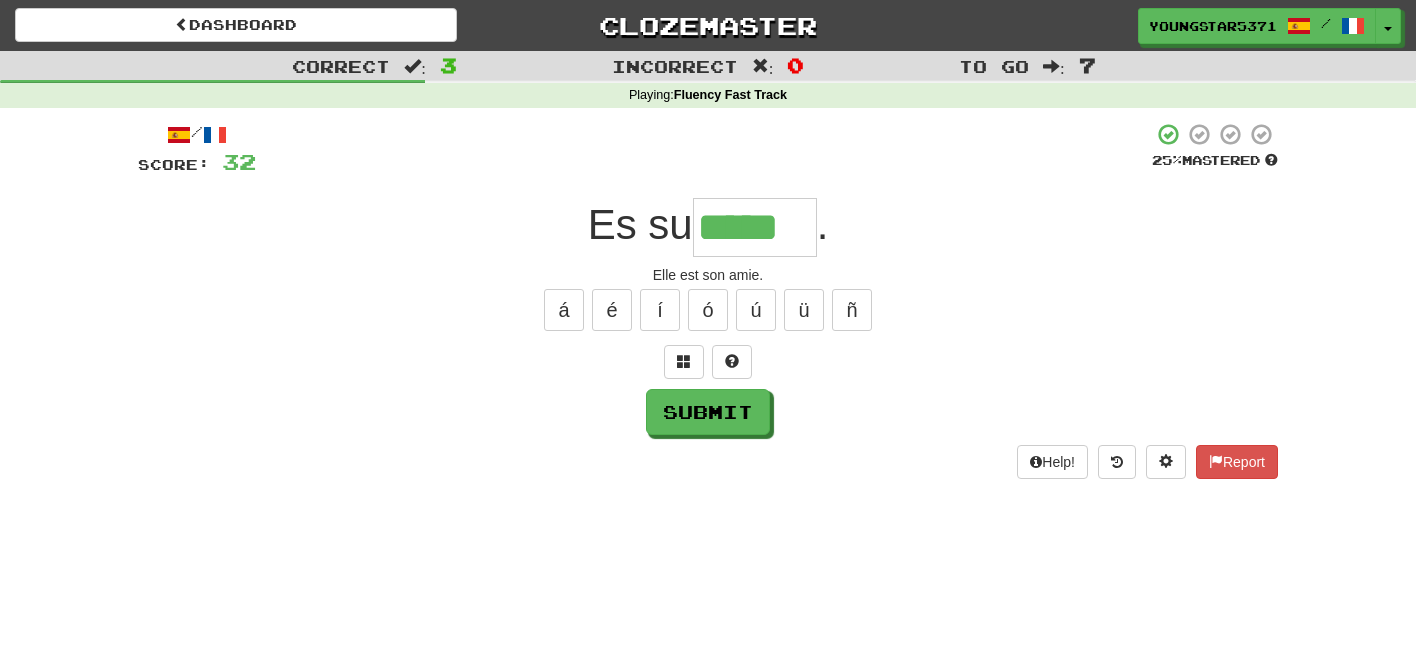type on "*****" 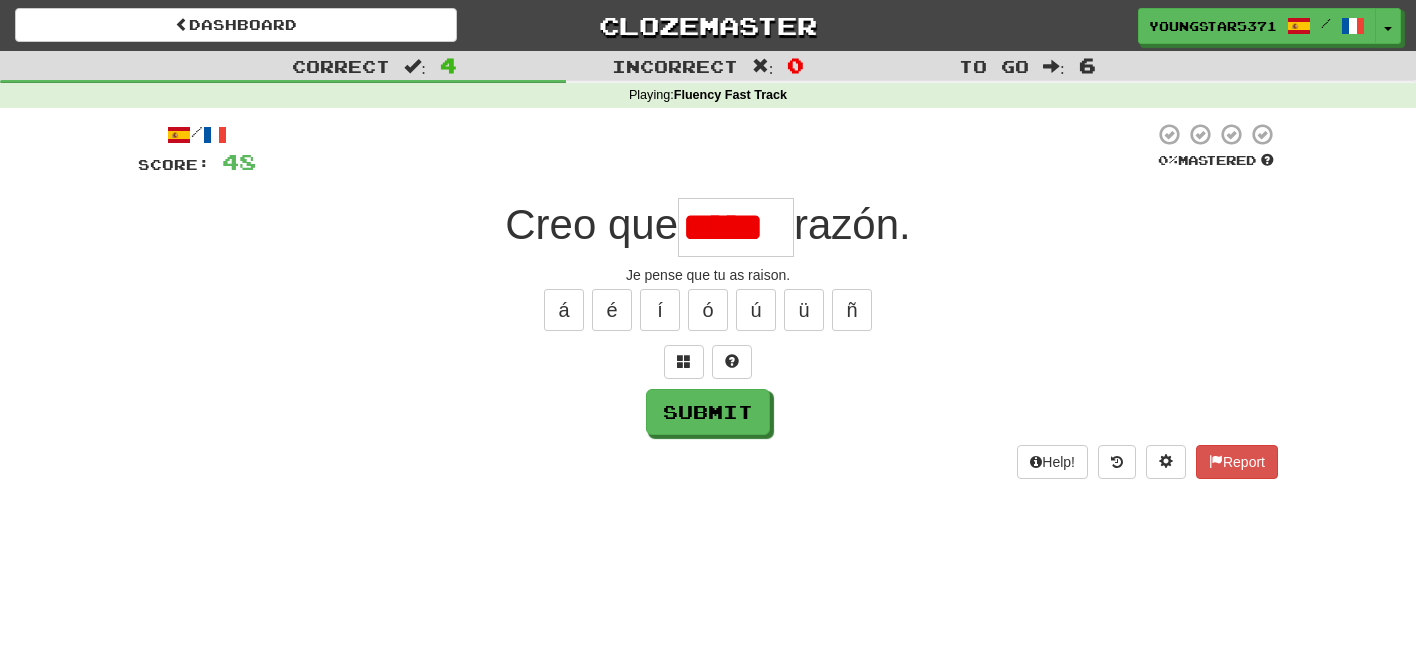 scroll, scrollTop: 0, scrollLeft: 0, axis: both 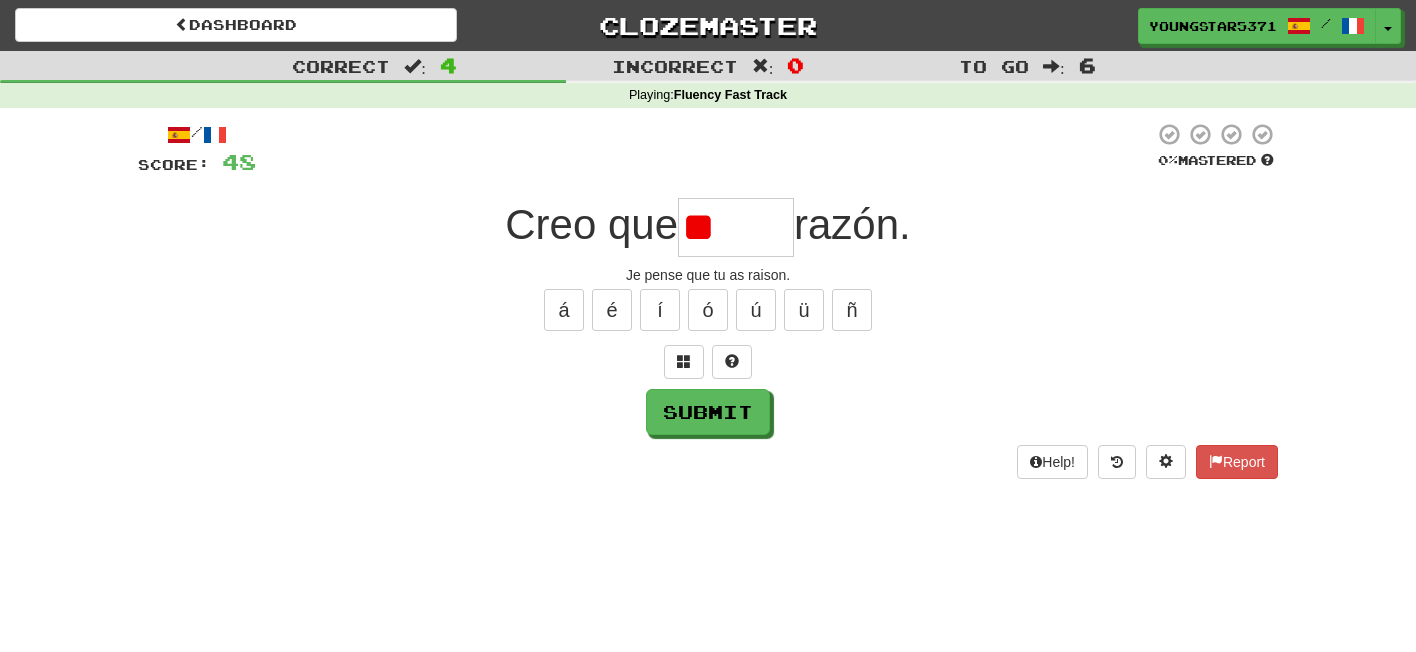 type on "*" 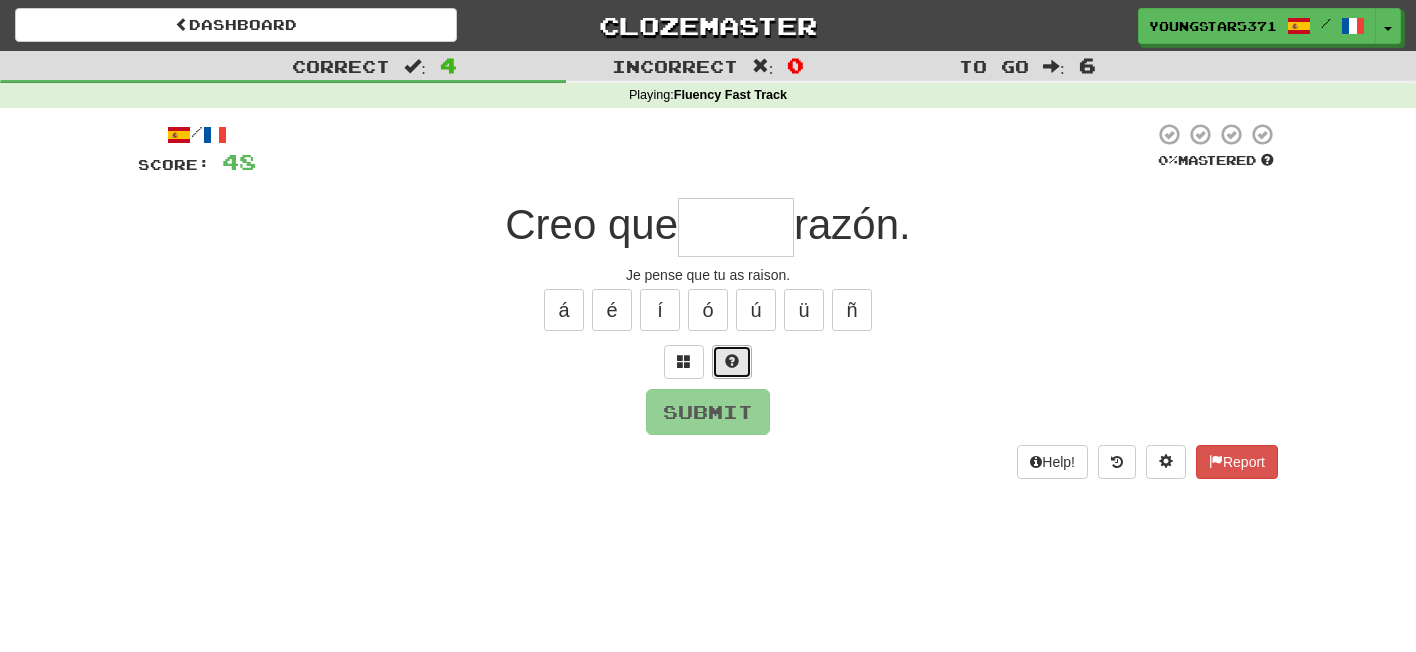 click at bounding box center (732, 362) 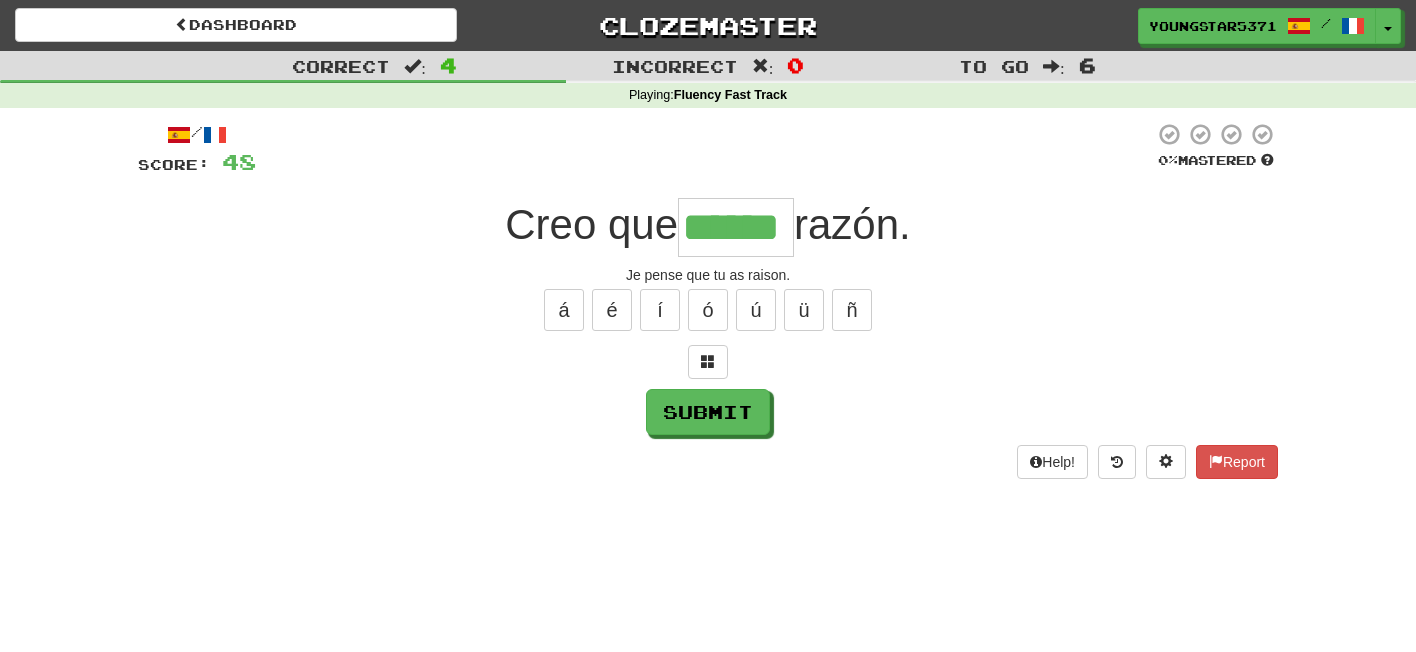 type on "******" 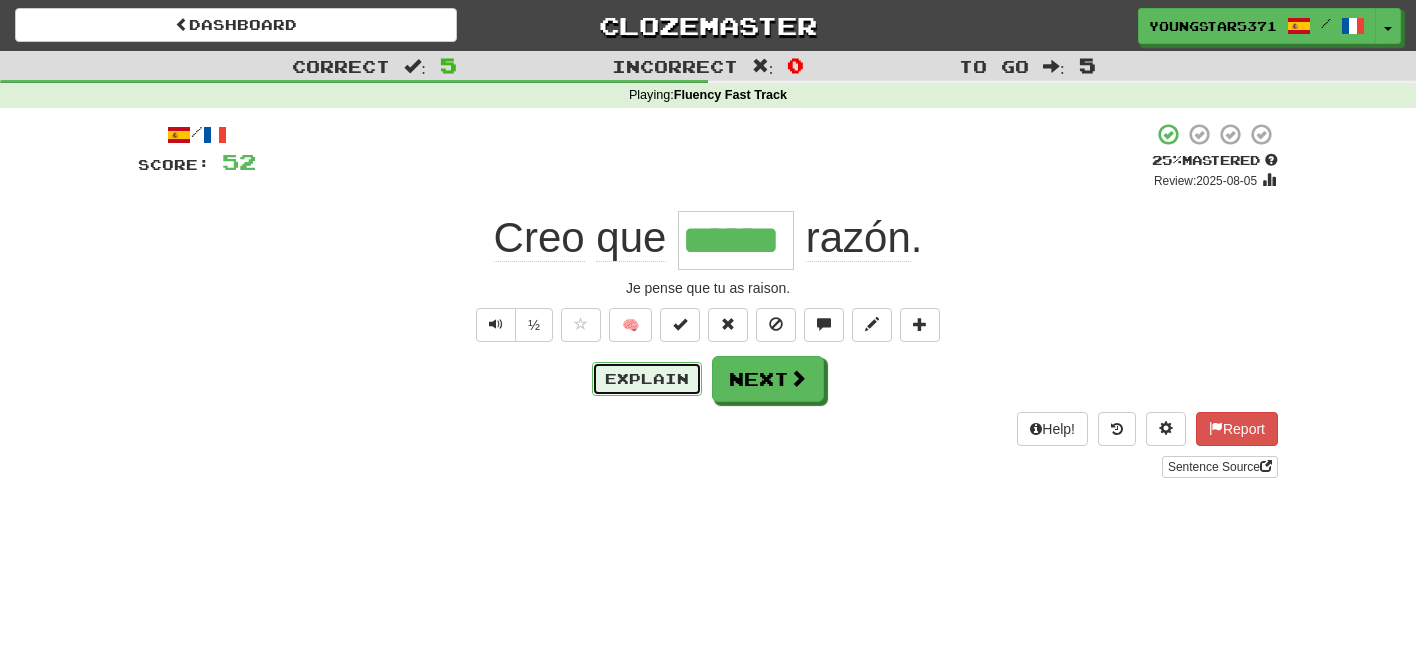 click on "Explain" at bounding box center (647, 379) 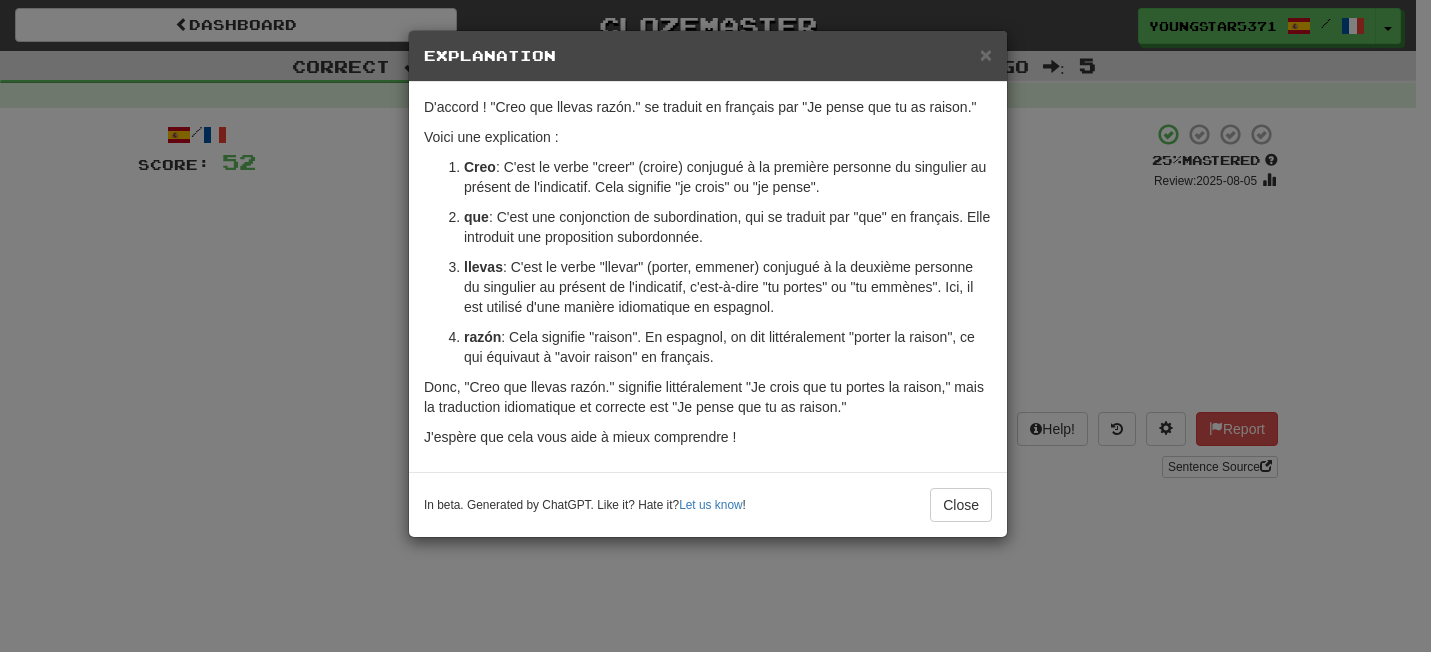 click on "In beta. Generated by ChatGPT. Like it? Hate it?  Let us know ! Close" at bounding box center [708, 504] 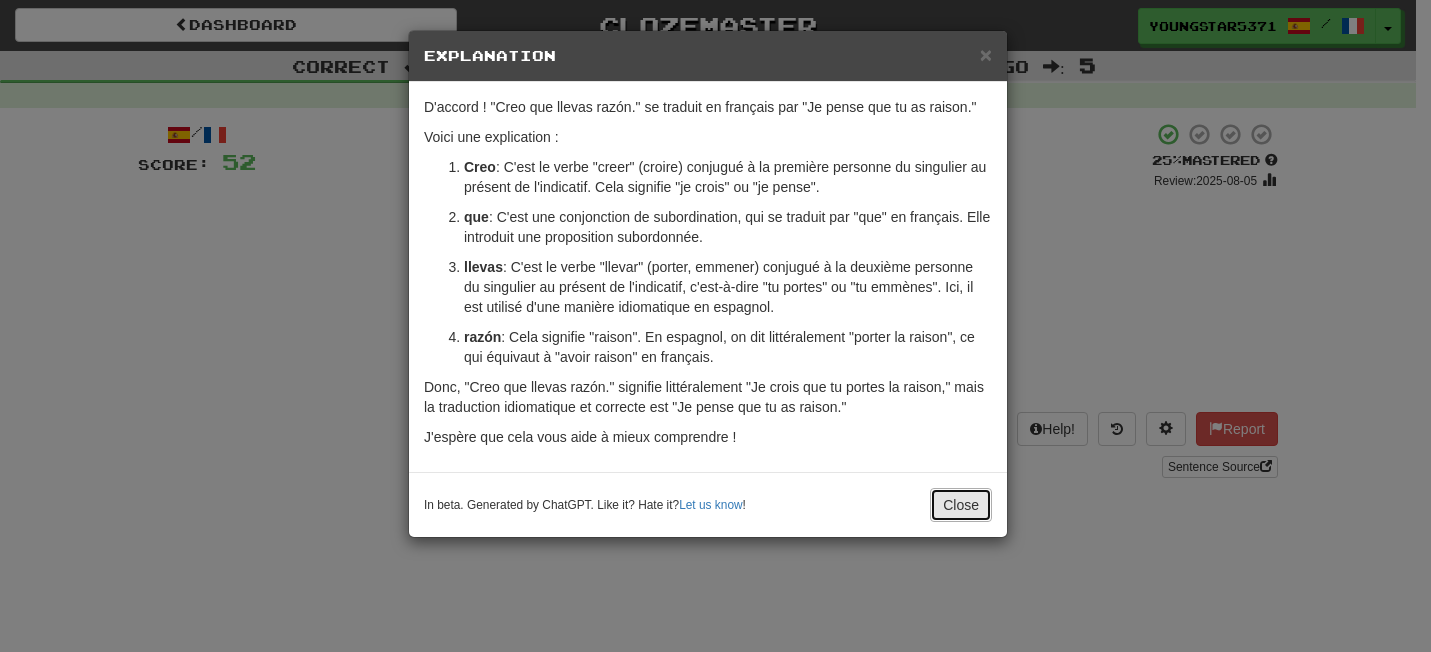 click on "Close" at bounding box center [961, 505] 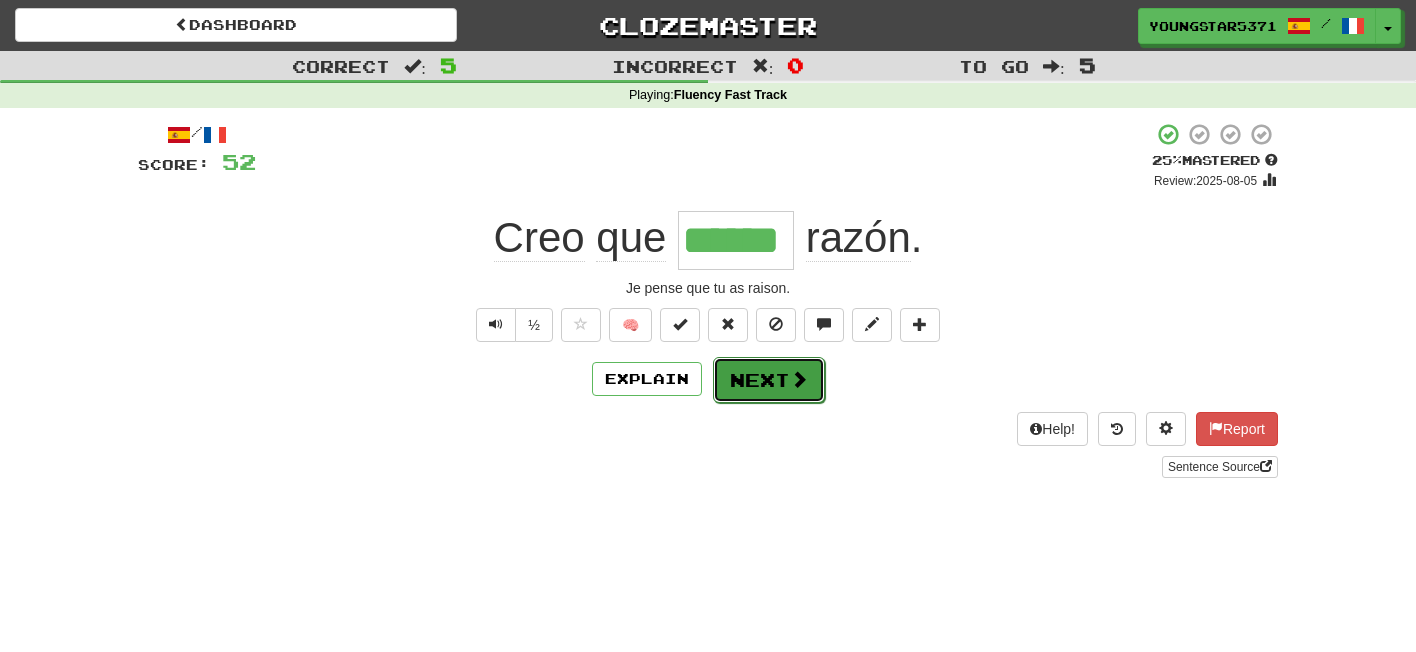 click on "Next" at bounding box center (769, 380) 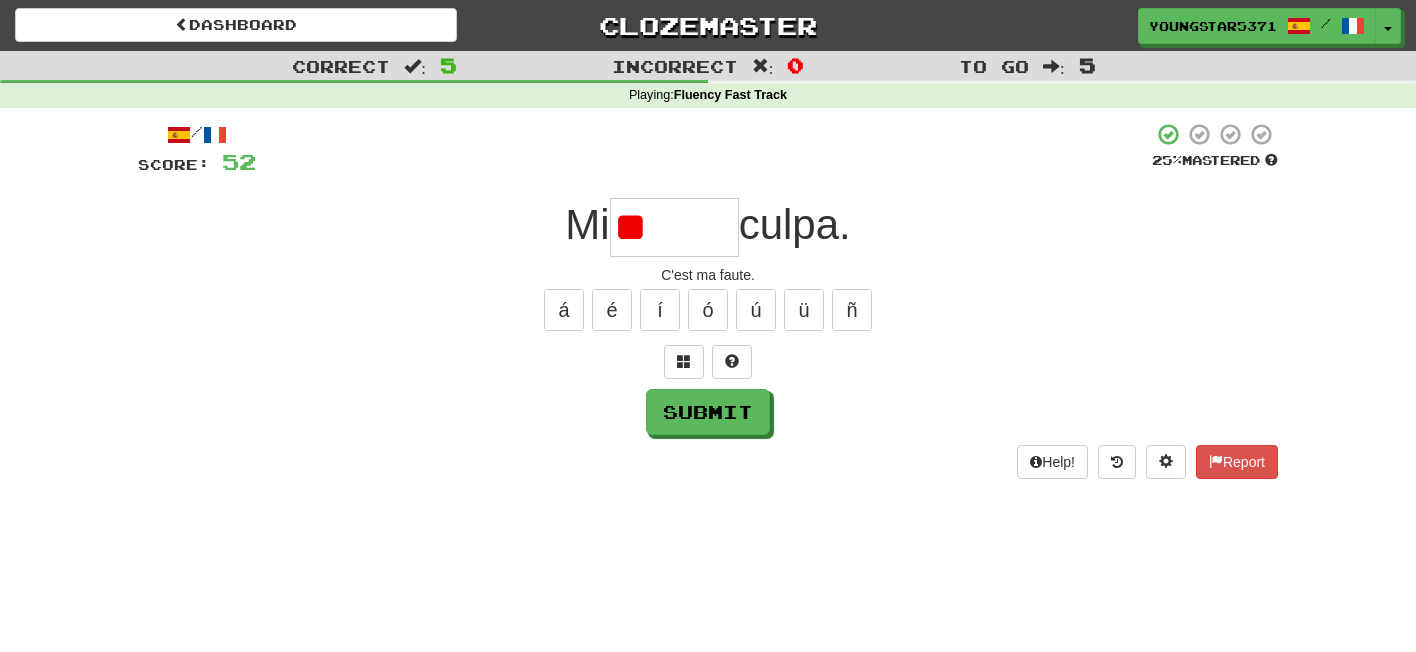 type on "*" 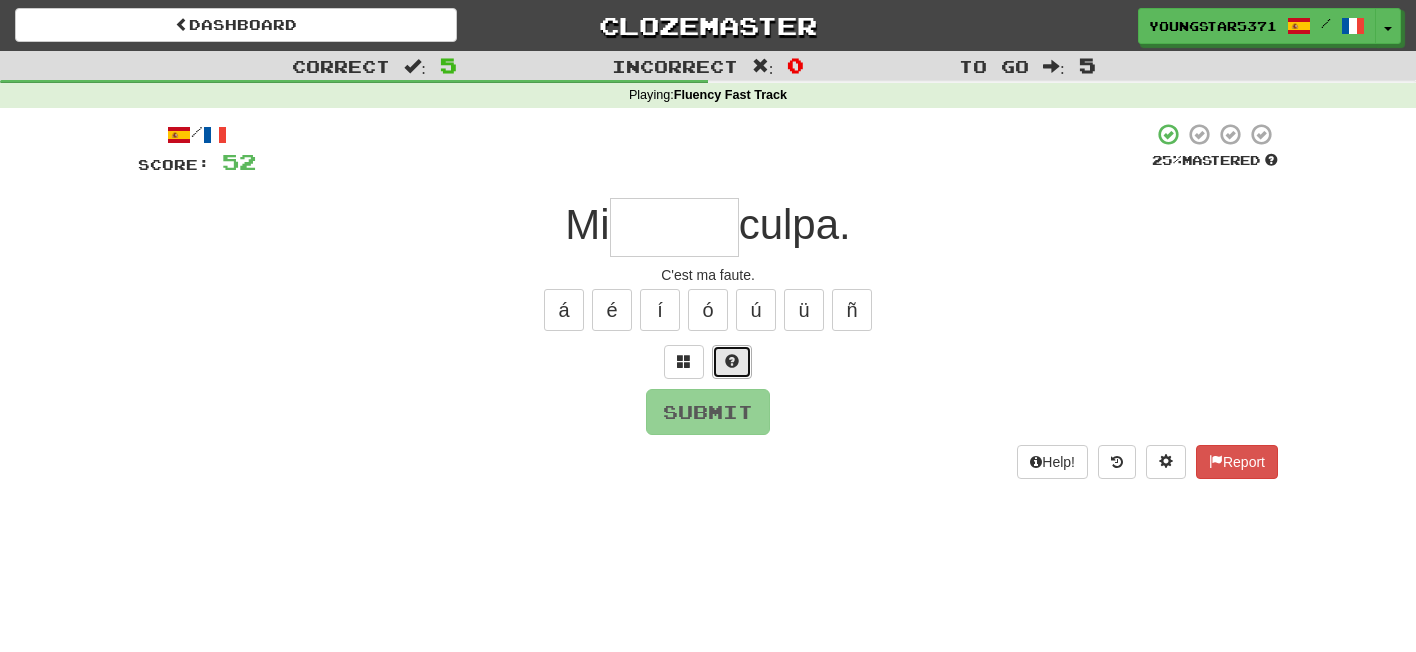 click at bounding box center [732, 362] 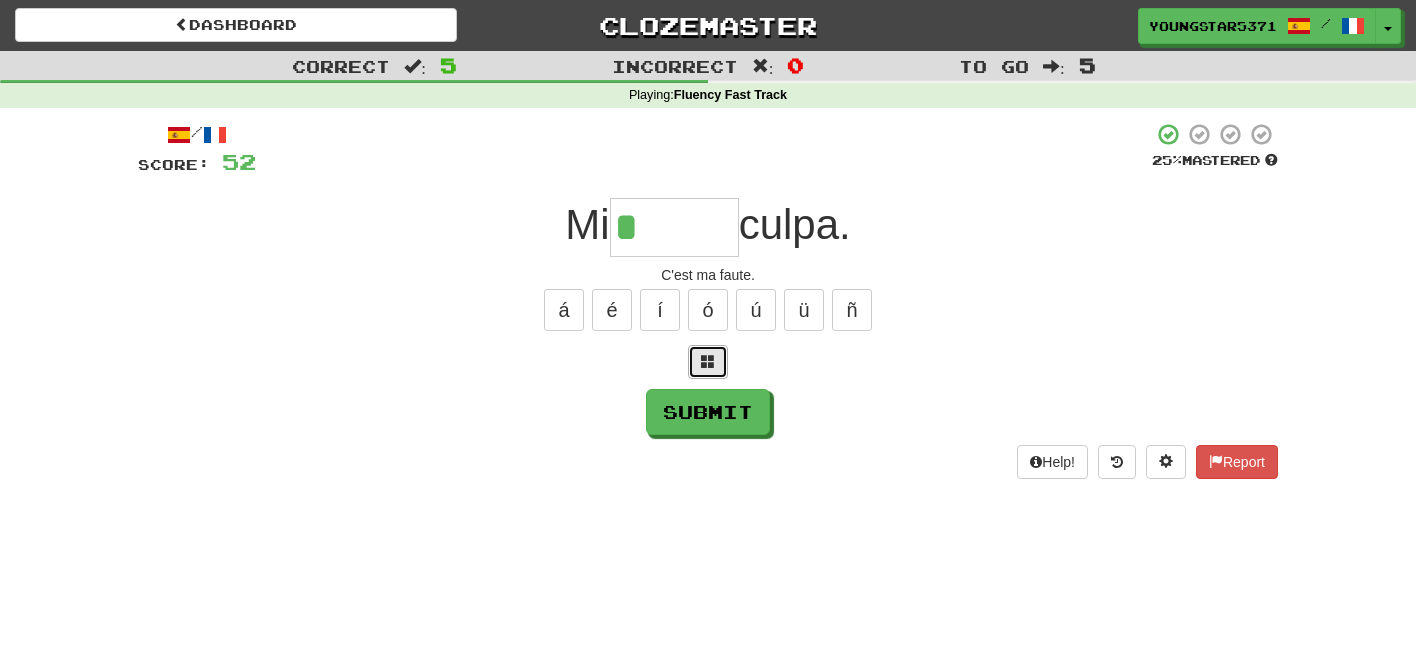 click at bounding box center [708, 362] 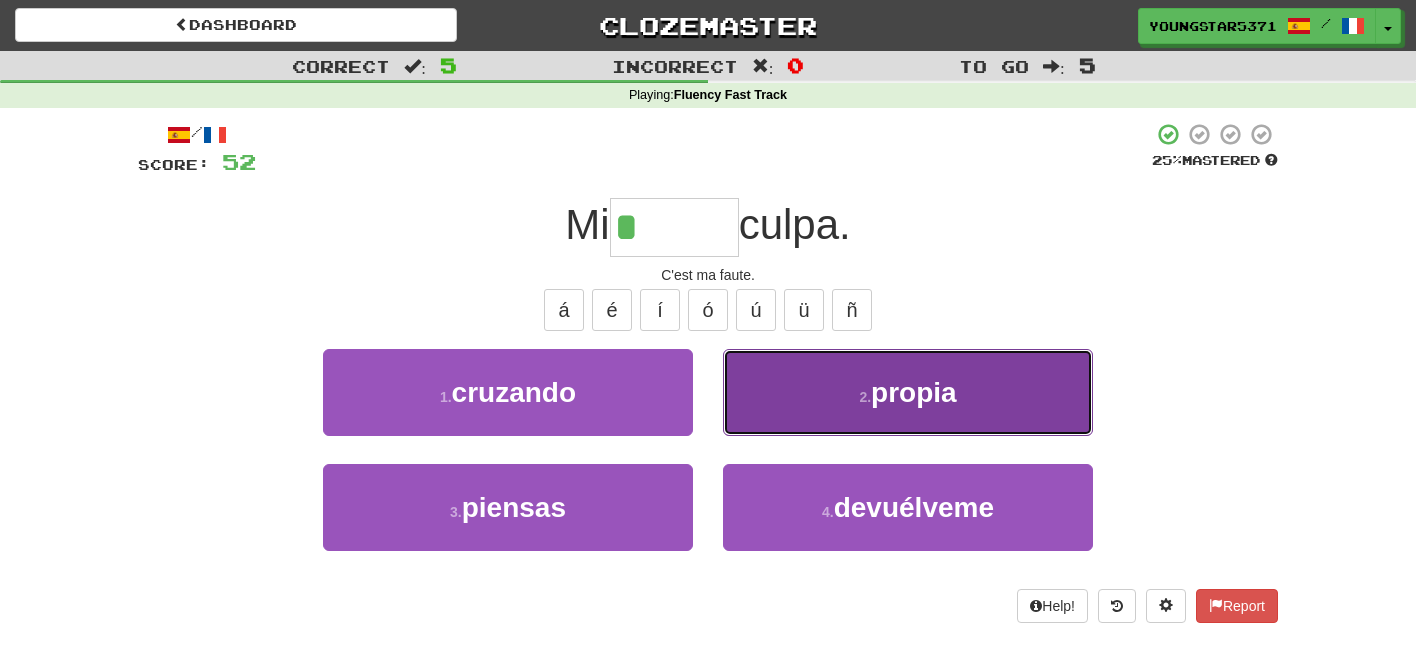 click on "2 .  propia" at bounding box center [908, 392] 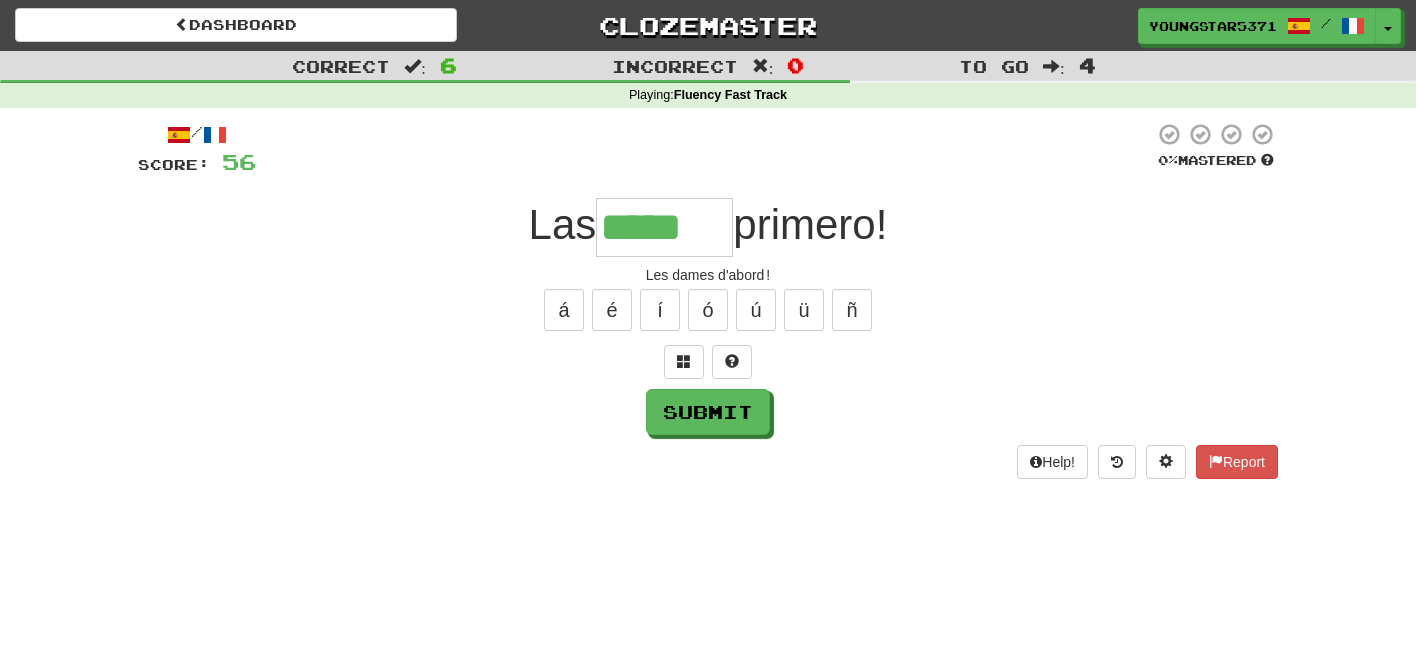 type on "*****" 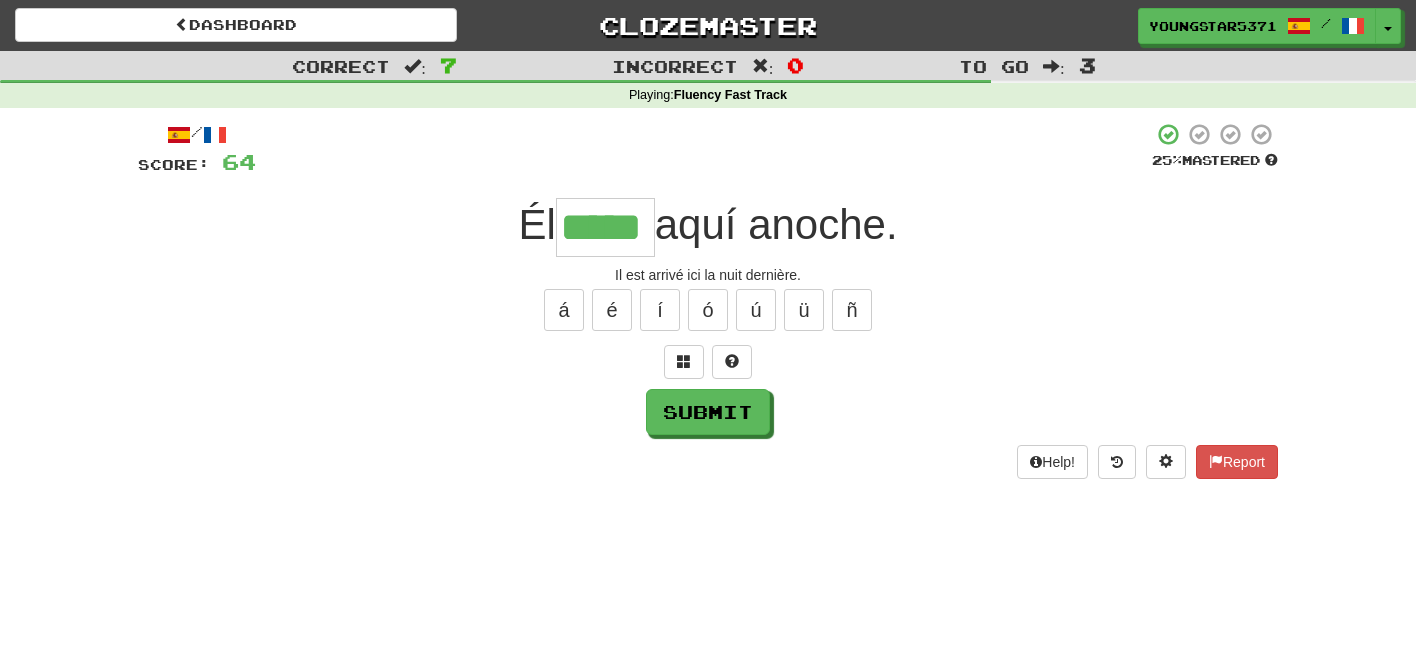 type on "*****" 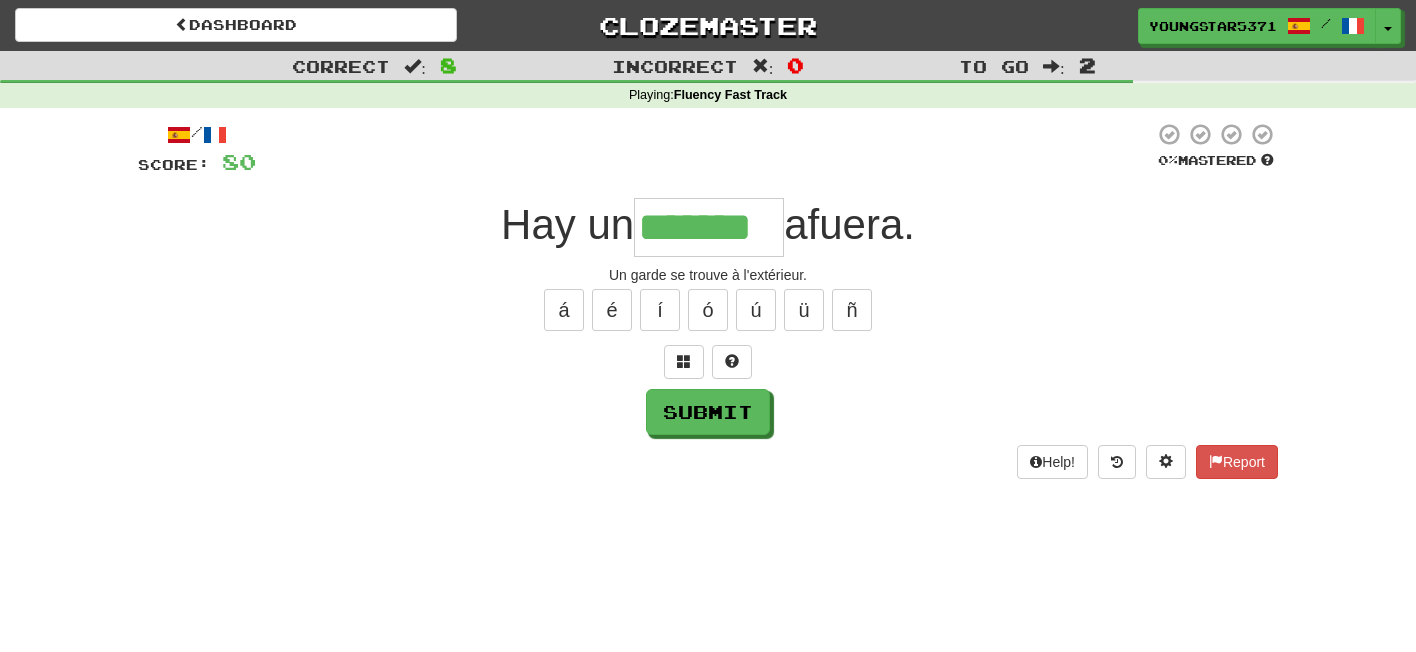type on "*******" 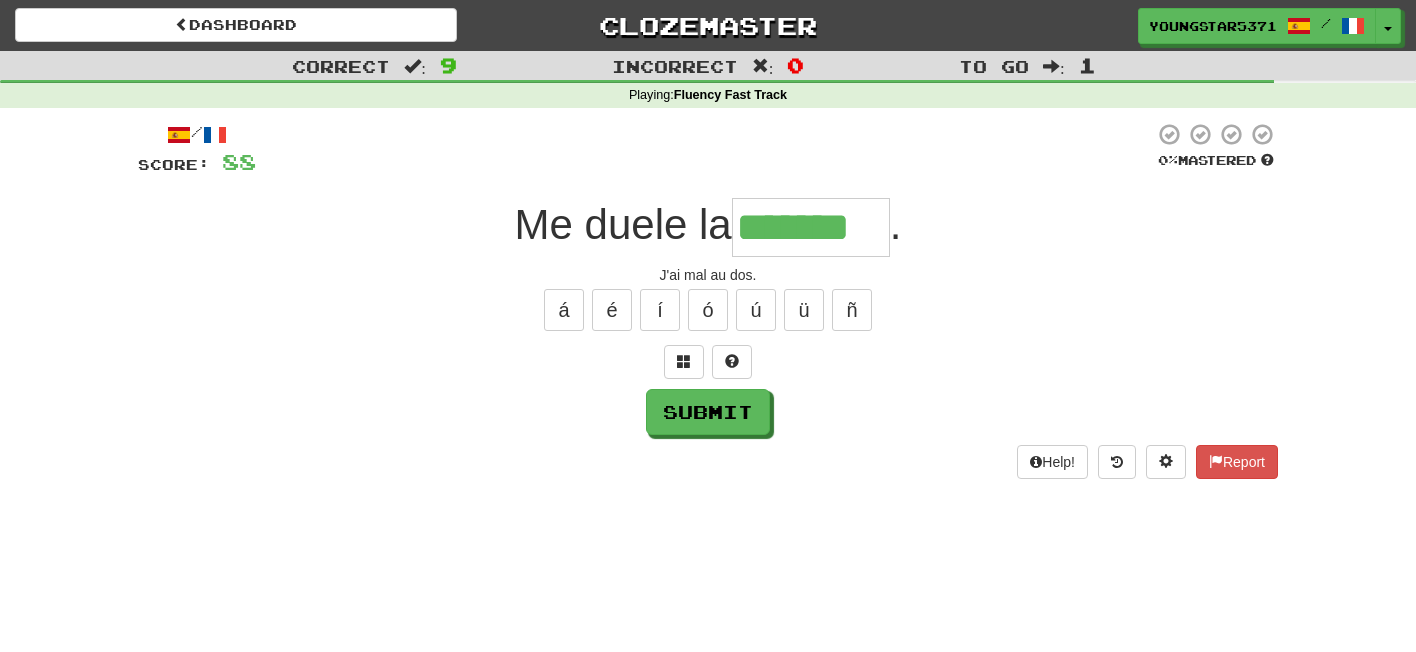 type on "*******" 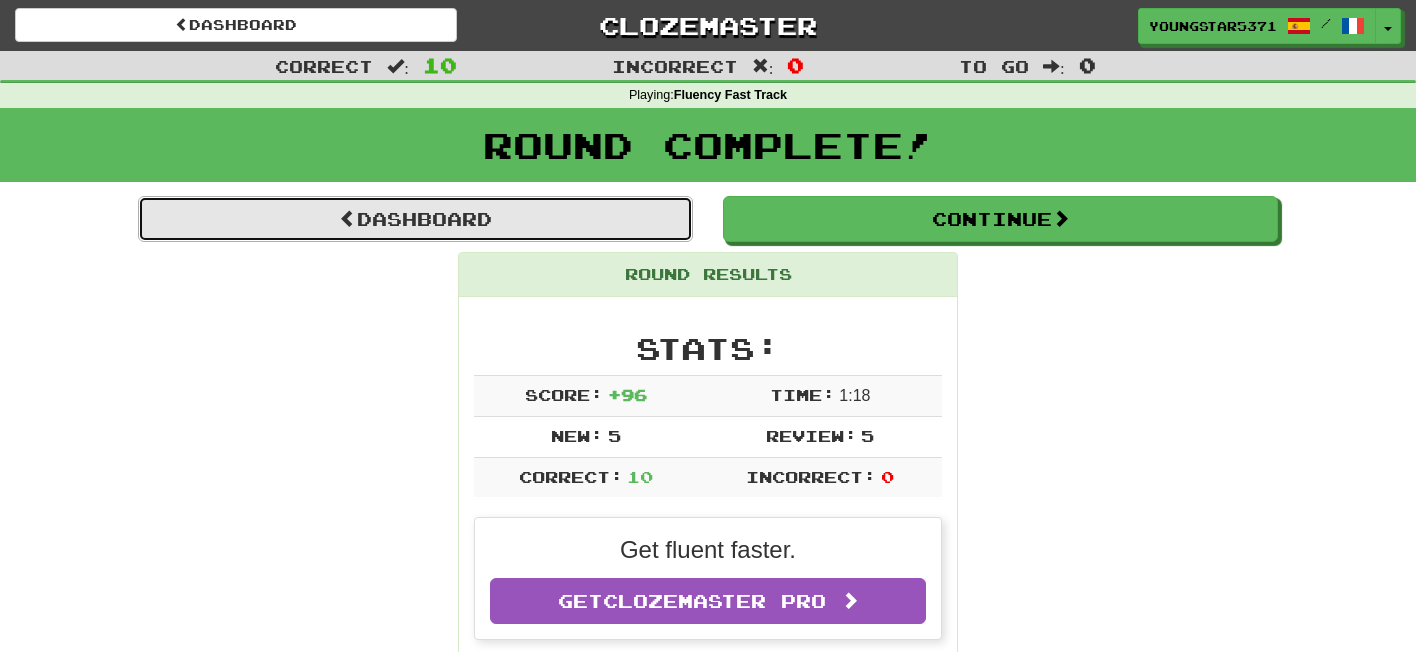 click on "Dashboard" at bounding box center (415, 219) 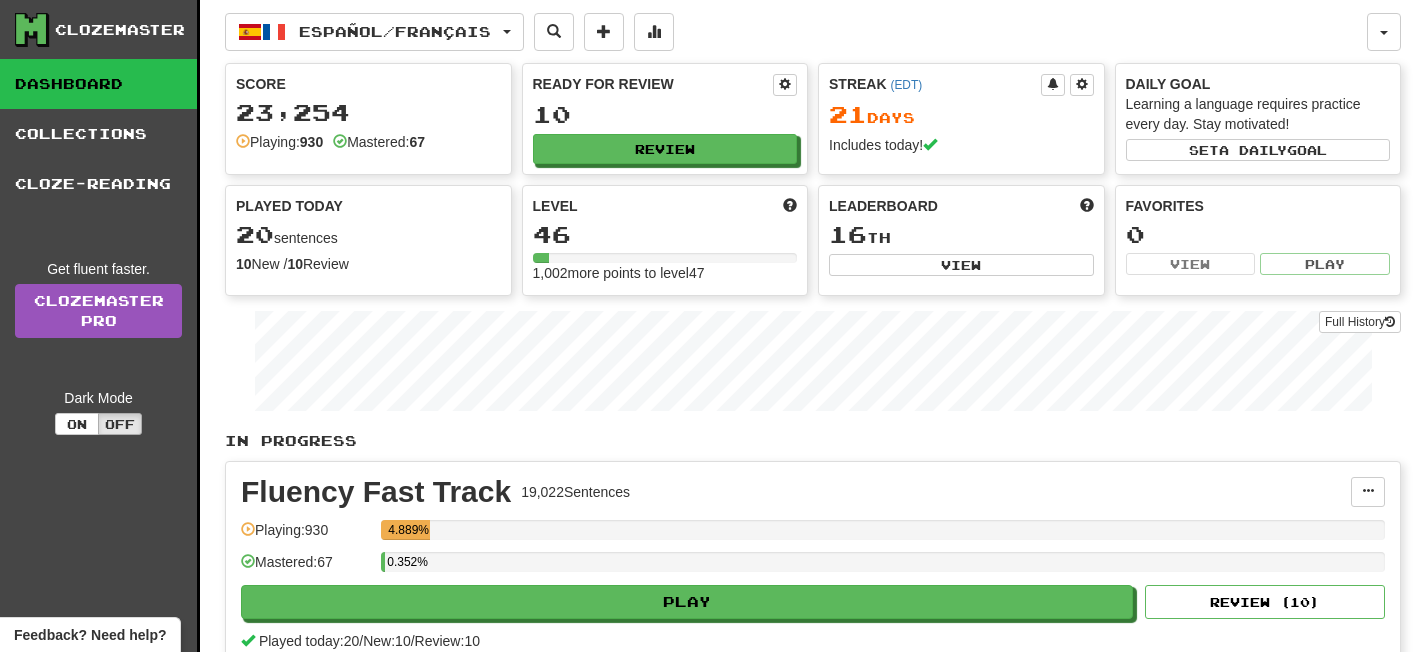 scroll, scrollTop: 0, scrollLeft: 0, axis: both 